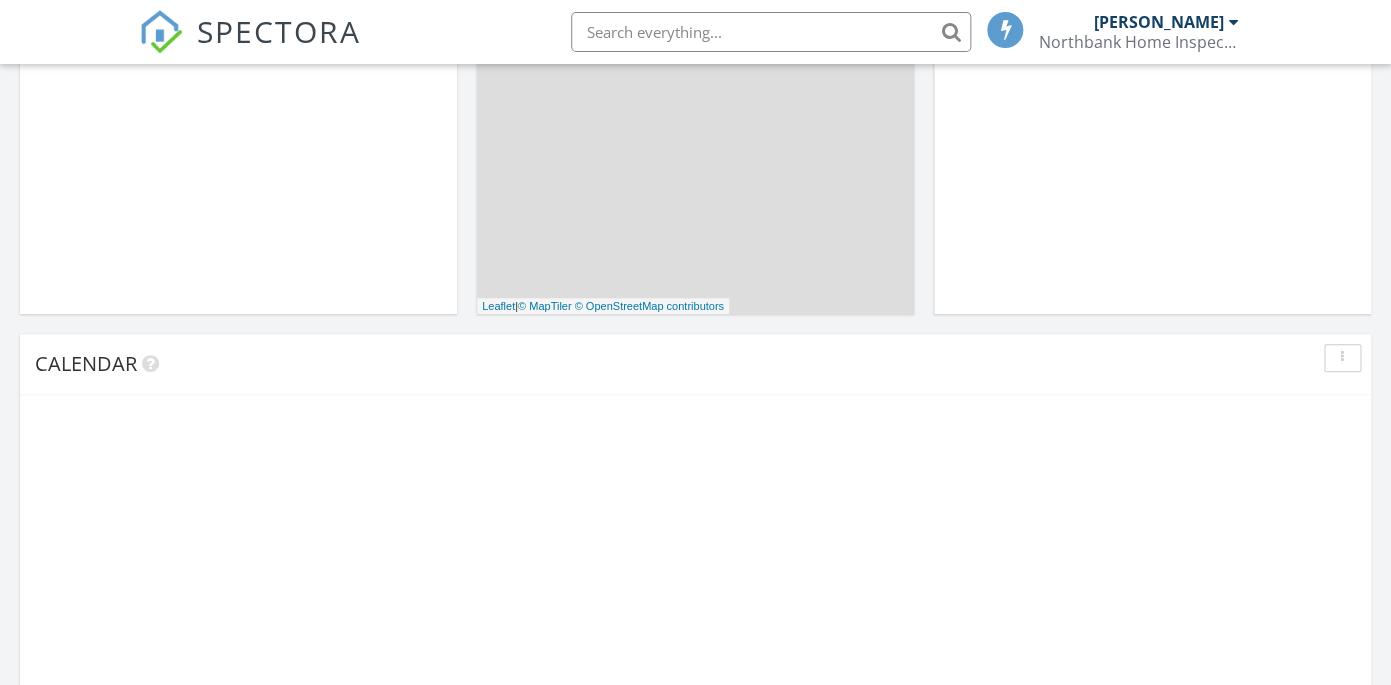 scroll, scrollTop: 587, scrollLeft: 0, axis: vertical 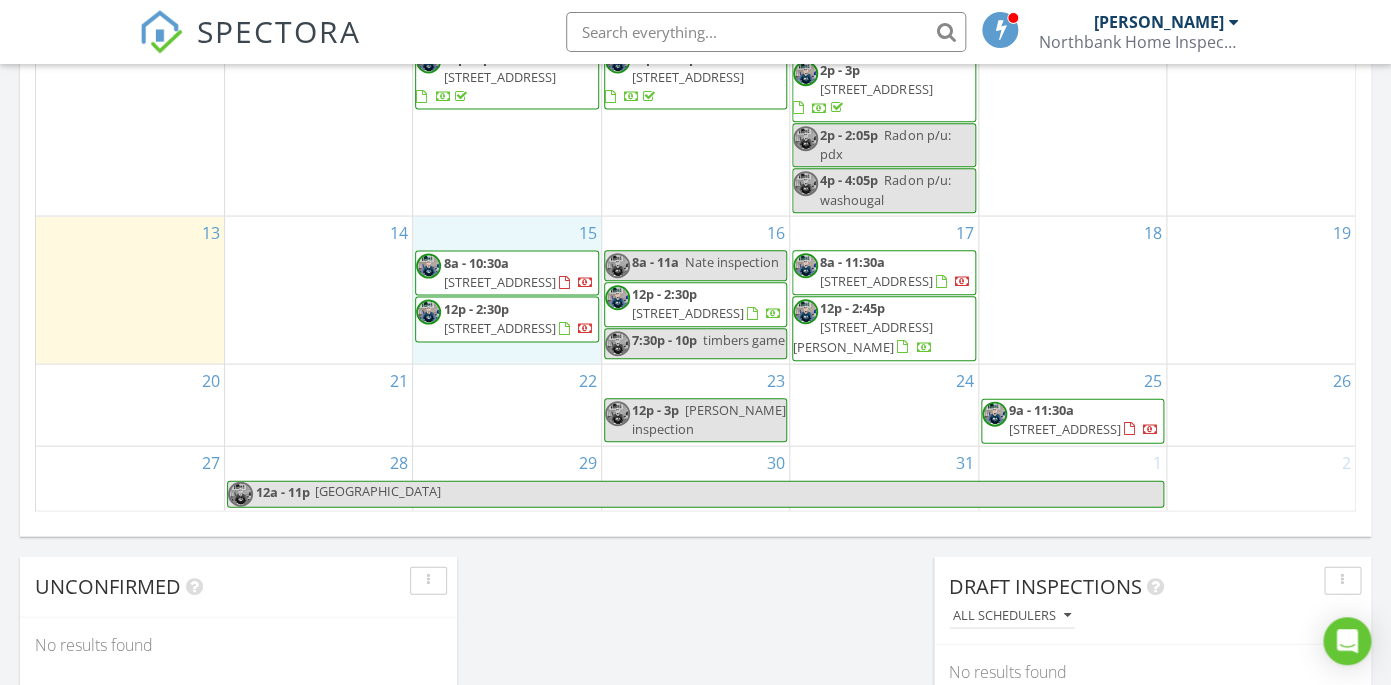 click on "15
8a - 10:30a
[STREET_ADDRESS]
12p - 2:30p
[STREET_ADDRESS]" at bounding box center [506, 289] 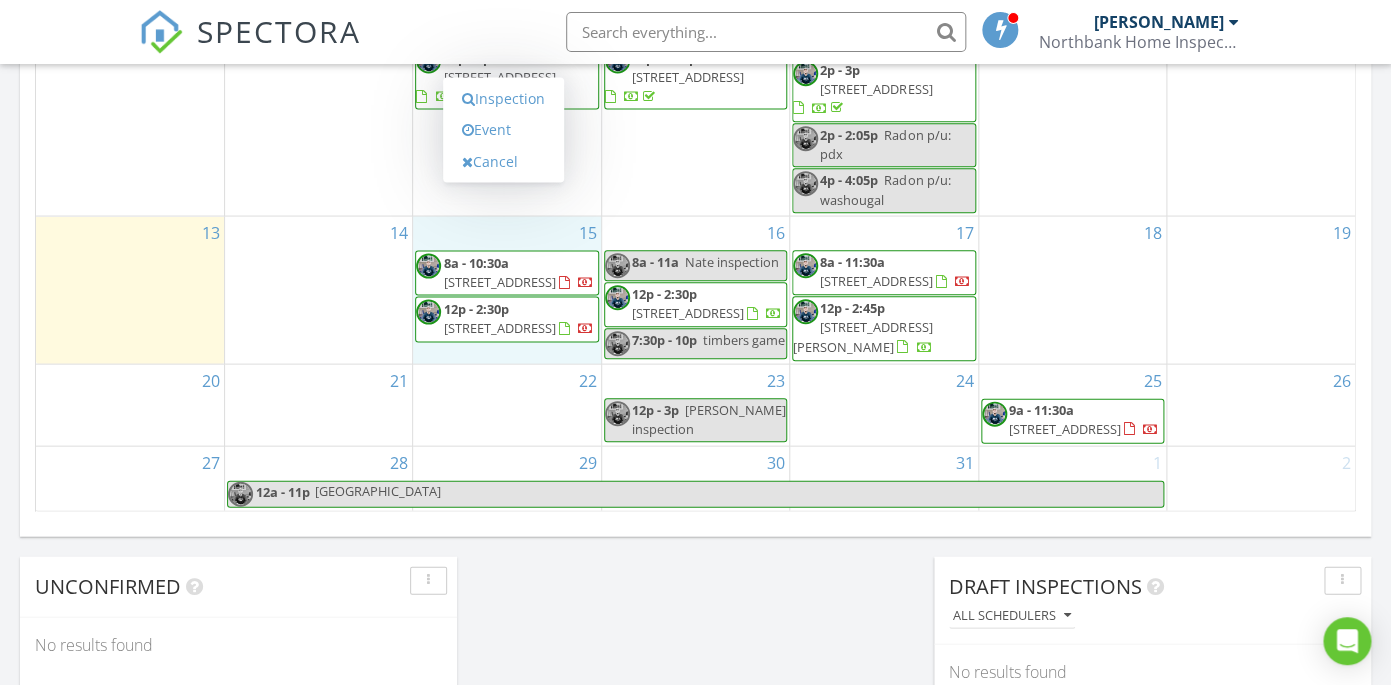 click on "[DATE] [DATE] list day week cal wk 4 wk month Sun Mon Tue Wed Thu Fri Sat 29 30 1
8a - 10:15a
[STREET_ADDRESS]
12p - 1p
[STREET_ADDRESS]
2:30p - 3:30p
[STREET_ADDRESS]
2
8a - 10:15a
[STREET_ADDRESS][PERSON_NAME]
12p - 2:15p
[STREET_ADDRESS]
3" at bounding box center (695, 71) 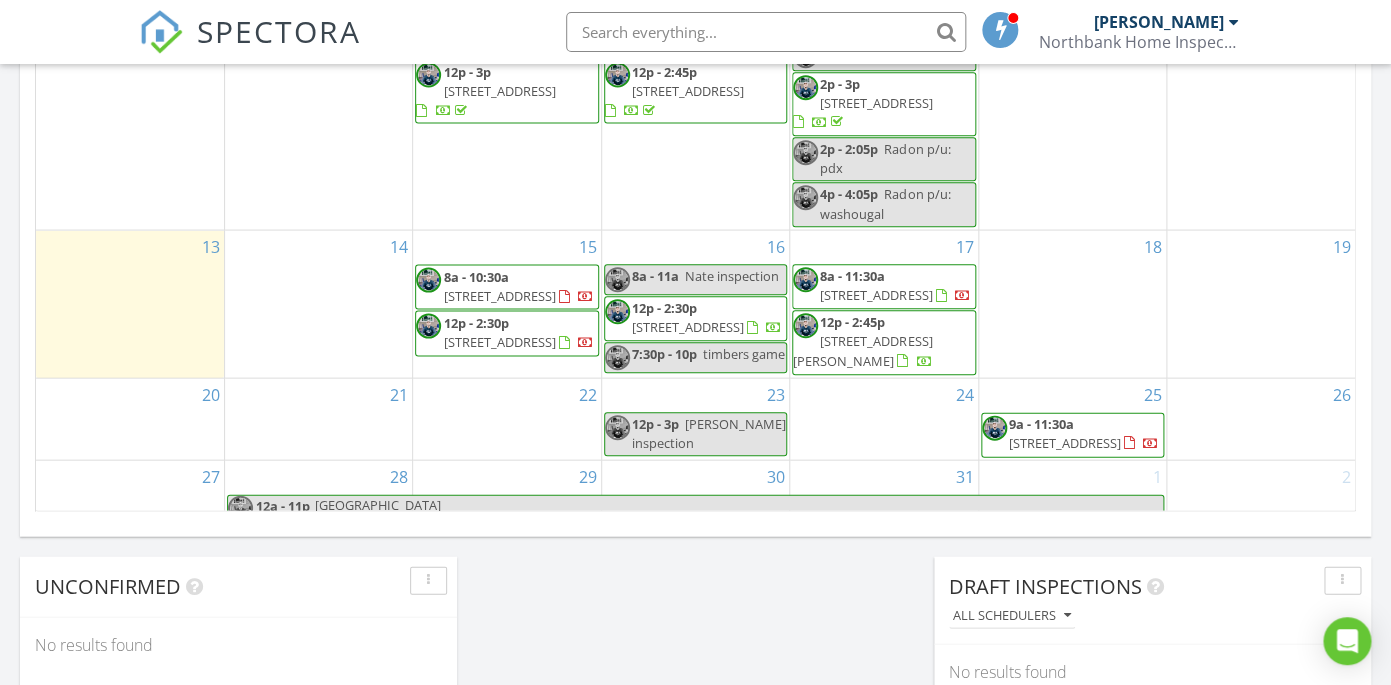 scroll, scrollTop: 58, scrollLeft: 0, axis: vertical 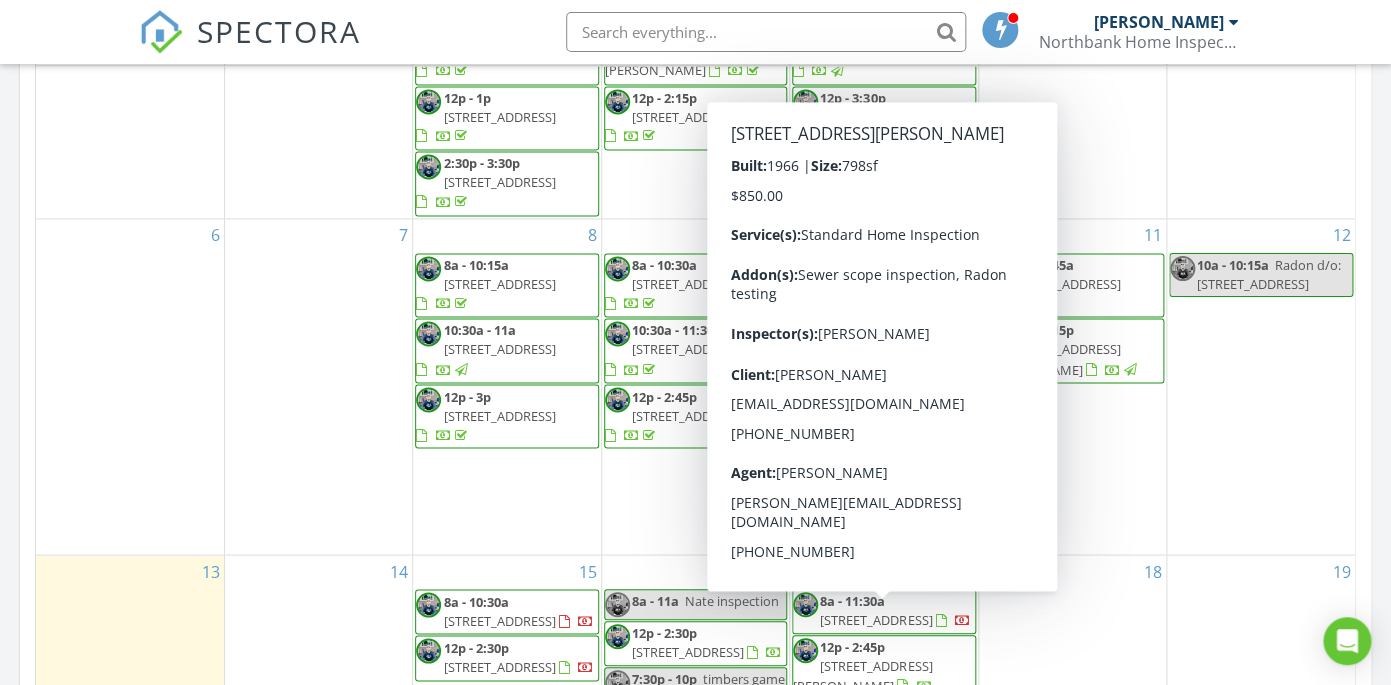 click on "18" at bounding box center [1072, 628] 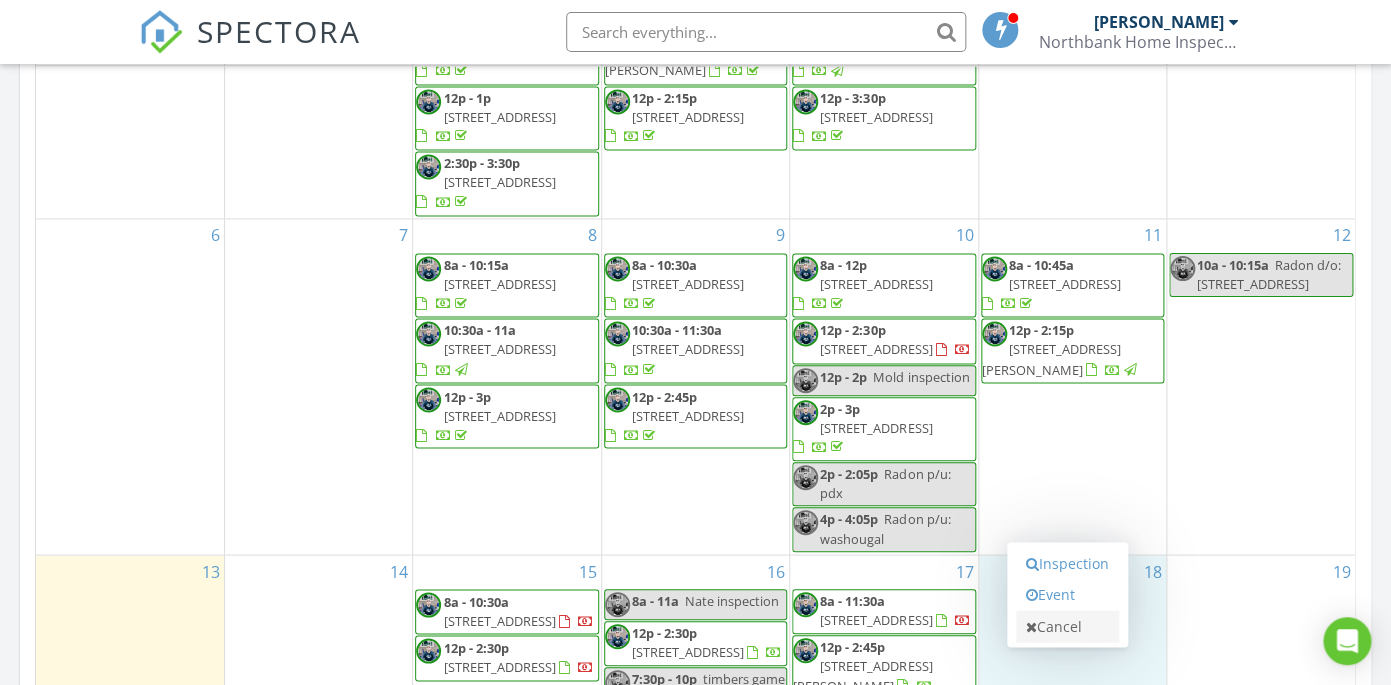 click on "Cancel" at bounding box center (1067, 626) 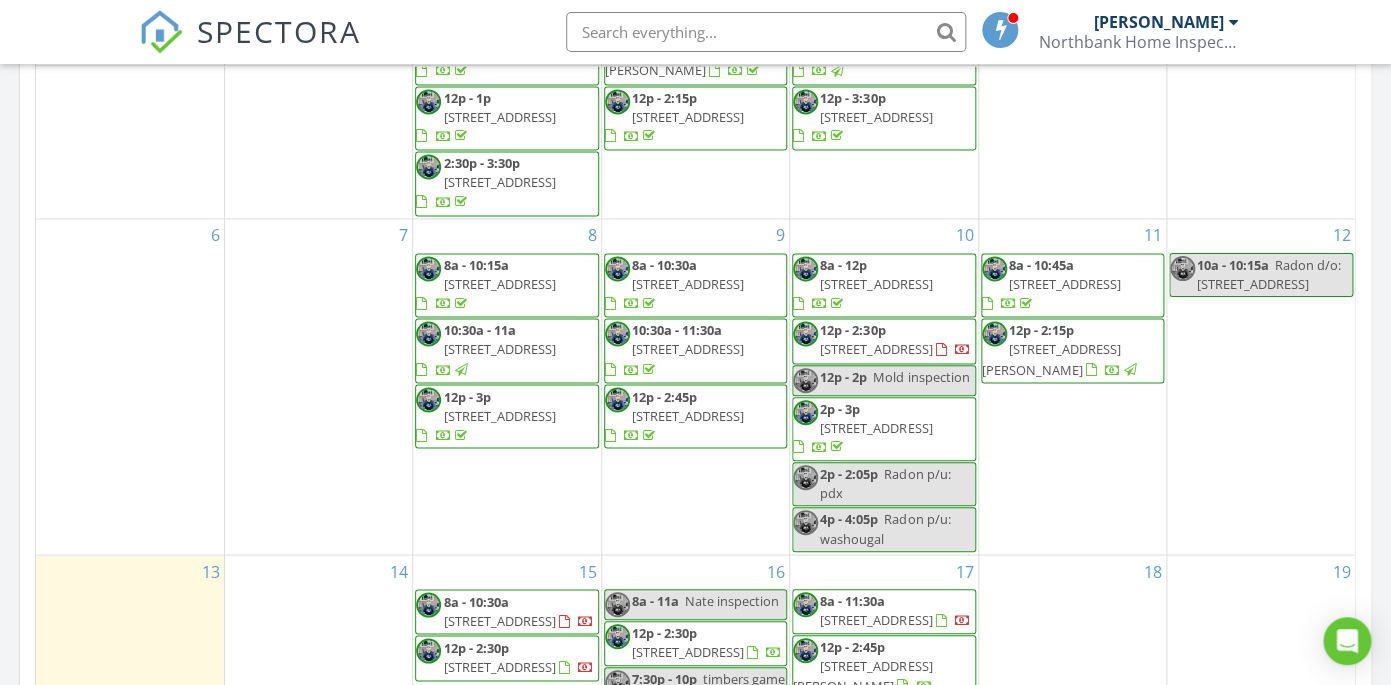scroll, scrollTop: 136, scrollLeft: 0, axis: vertical 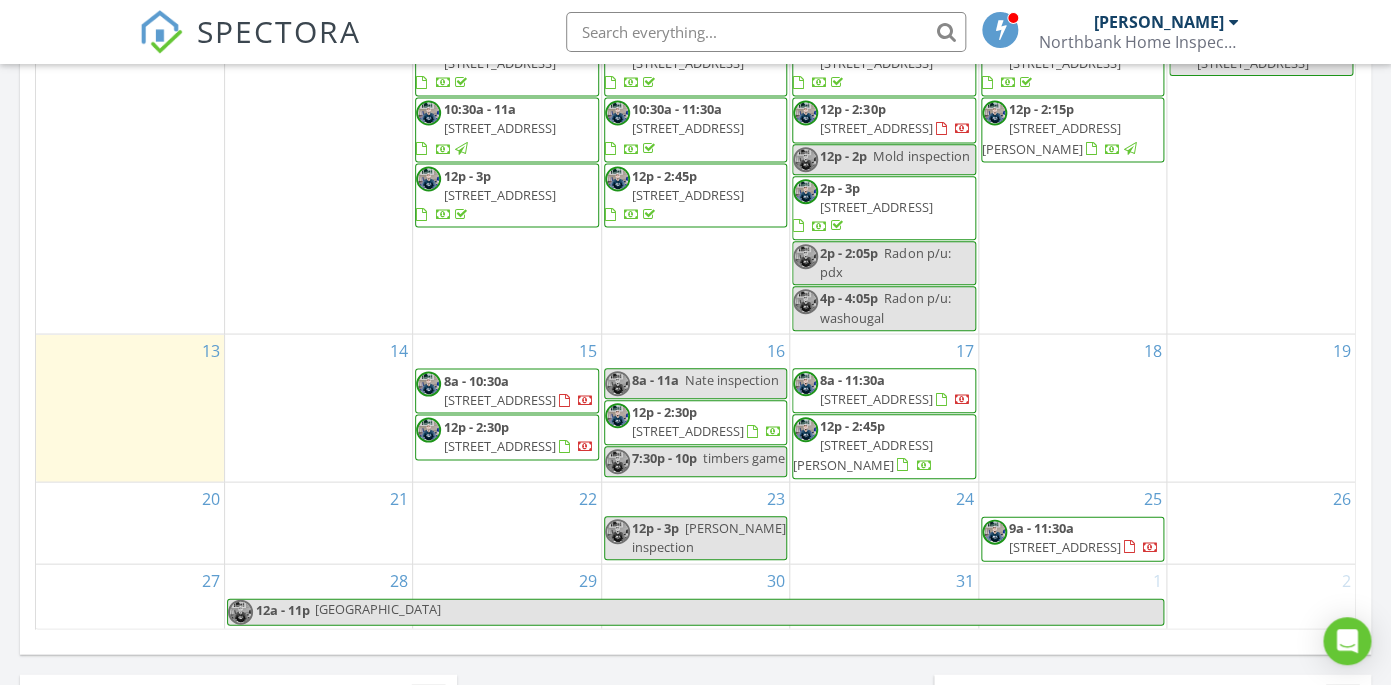 click on "15
8a - 10:30a
[STREET_ADDRESS]
12p - 2:30p
[STREET_ADDRESS]" at bounding box center [507, 407] 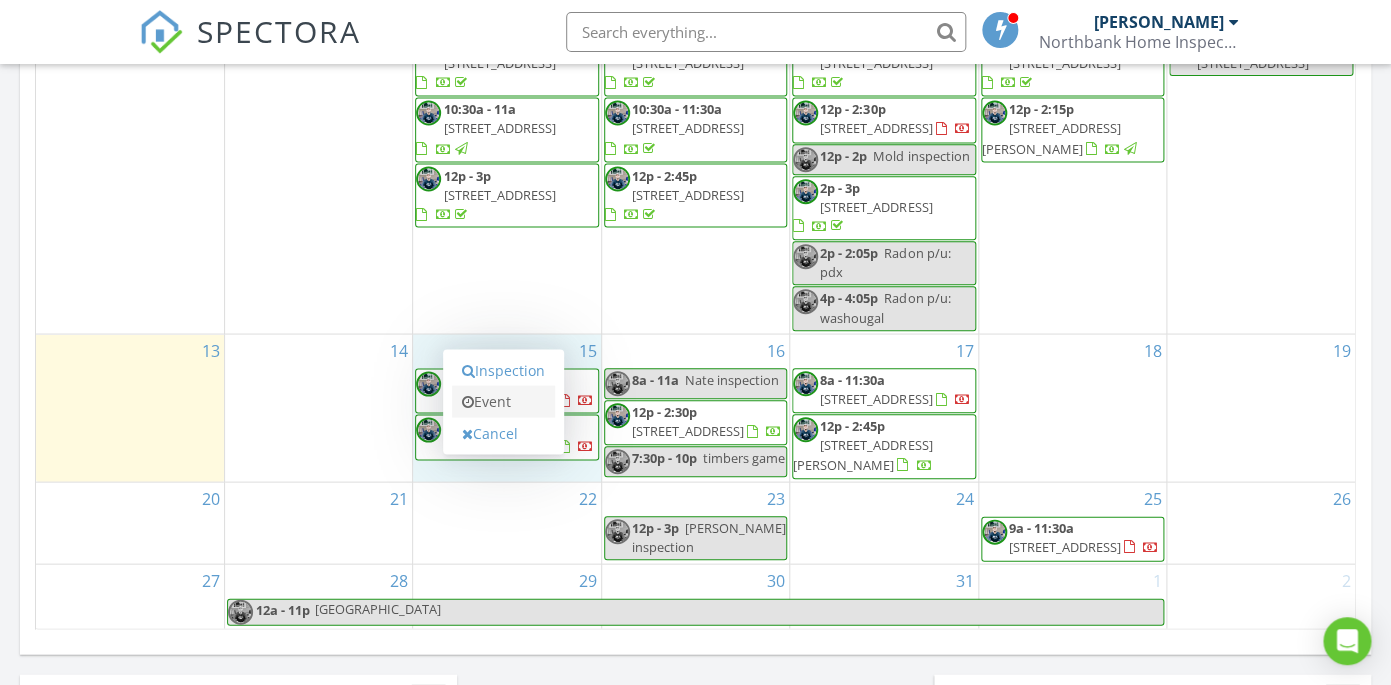 click on "Event" at bounding box center [503, 401] 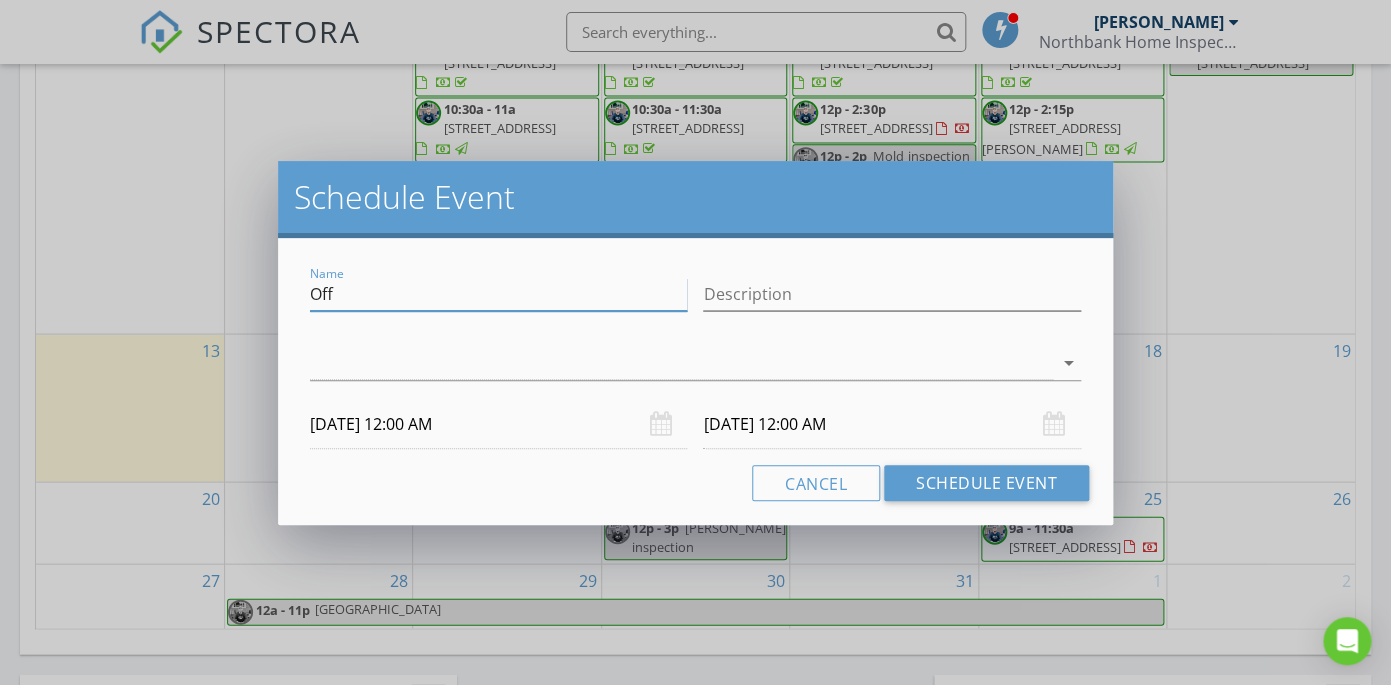 click on "Off" at bounding box center (498, 294) 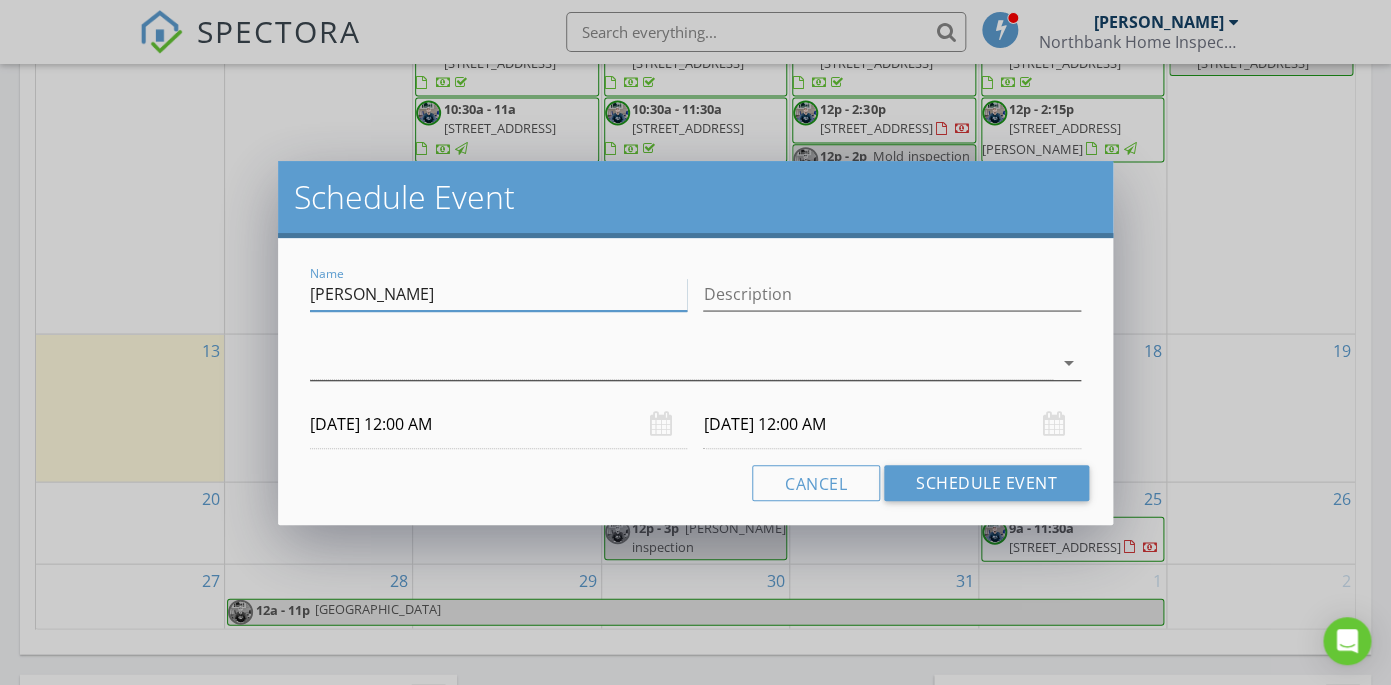 type on "[PERSON_NAME]" 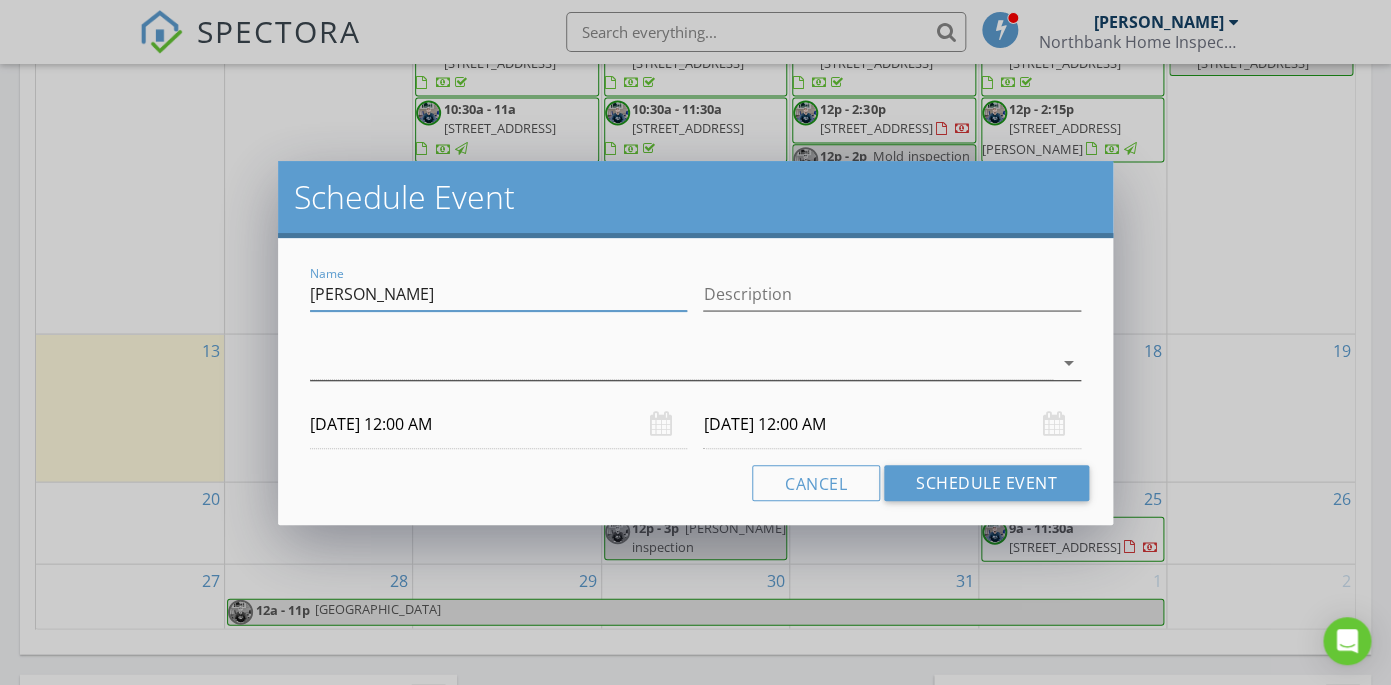 click at bounding box center [681, 363] 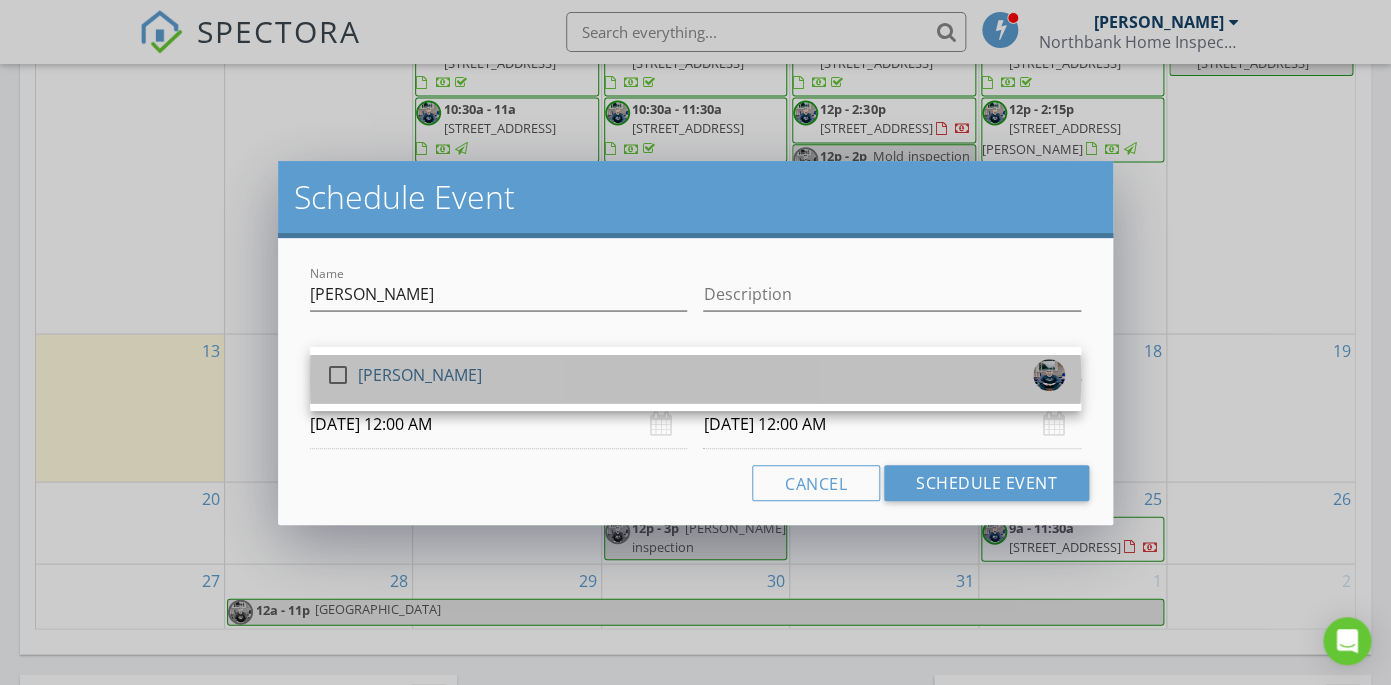 click on "[PERSON_NAME]" at bounding box center (420, 375) 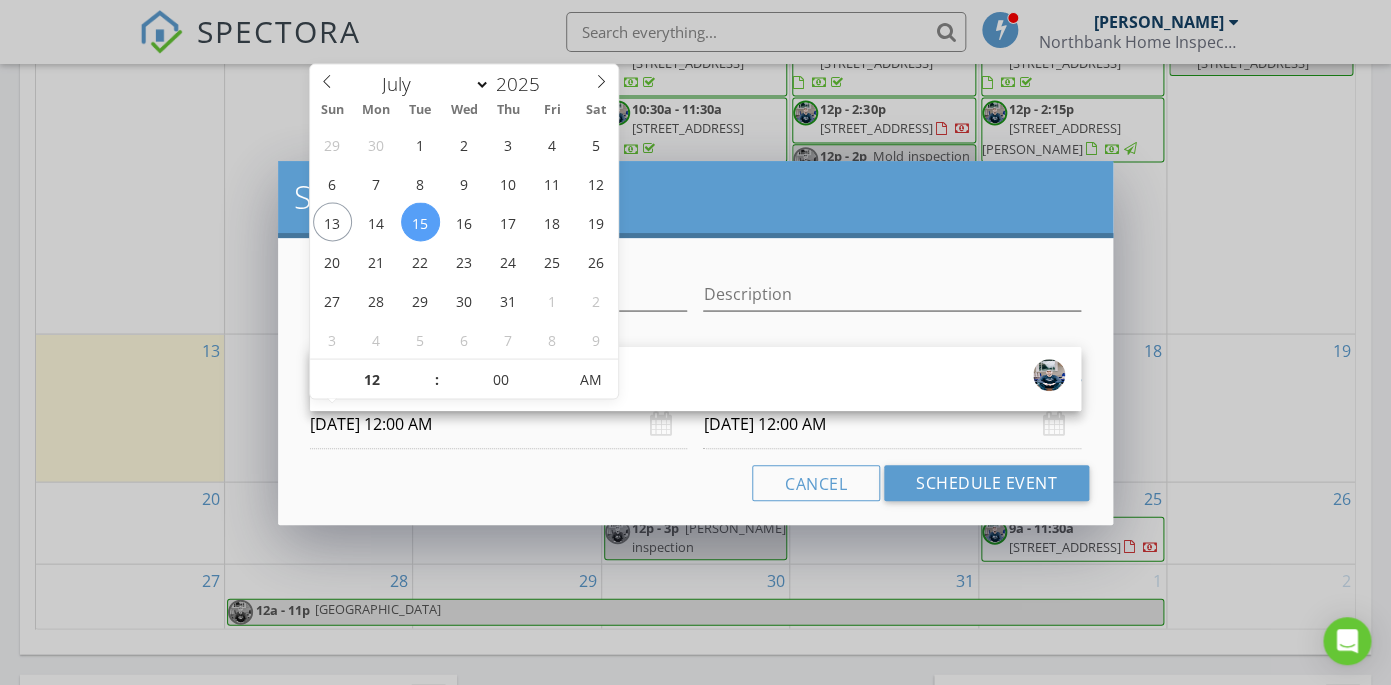 click on "[DATE] 12:00 AM" at bounding box center [498, 424] 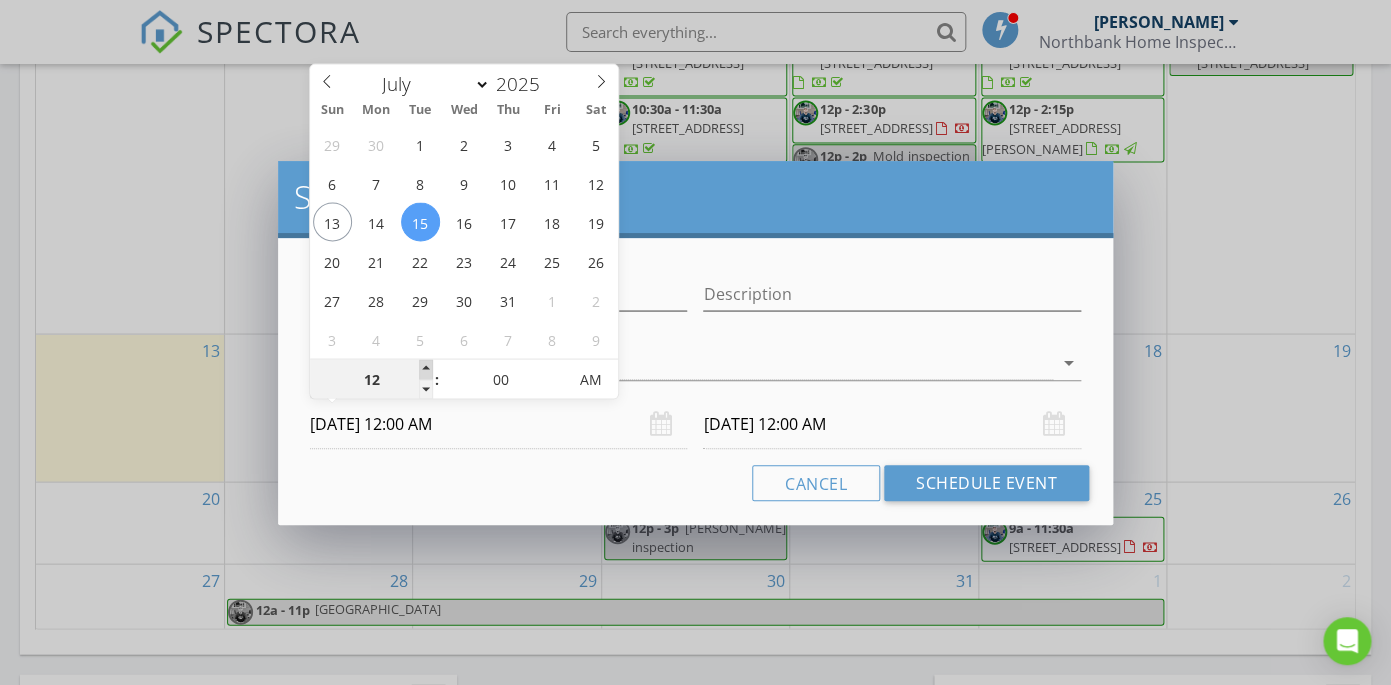 type on "01" 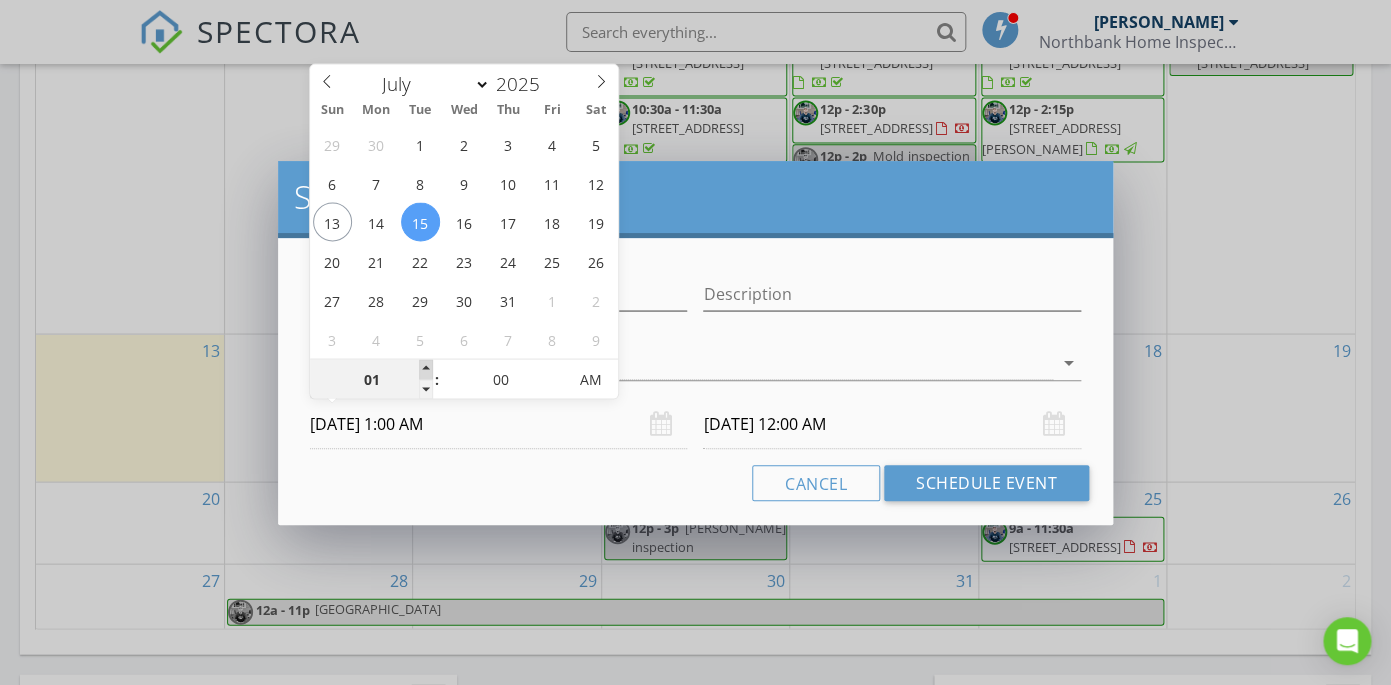 click at bounding box center [426, 369] 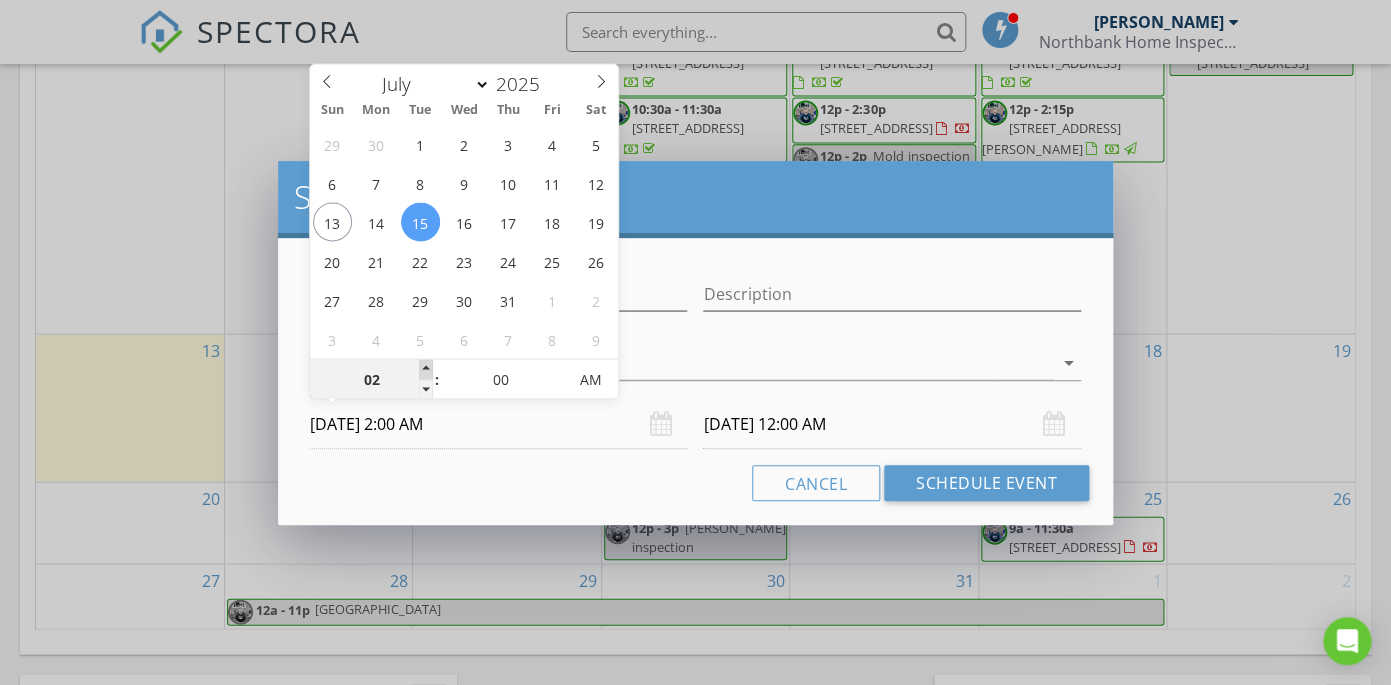 click at bounding box center (426, 369) 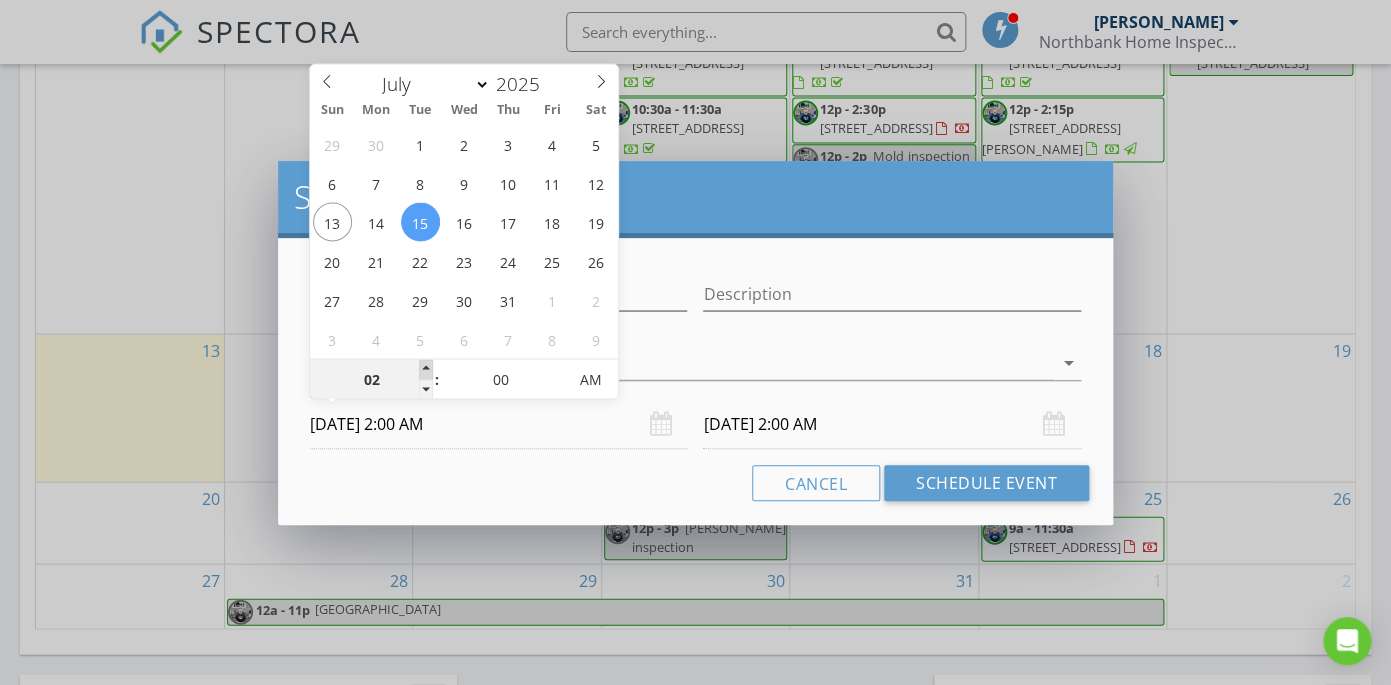 type on "03" 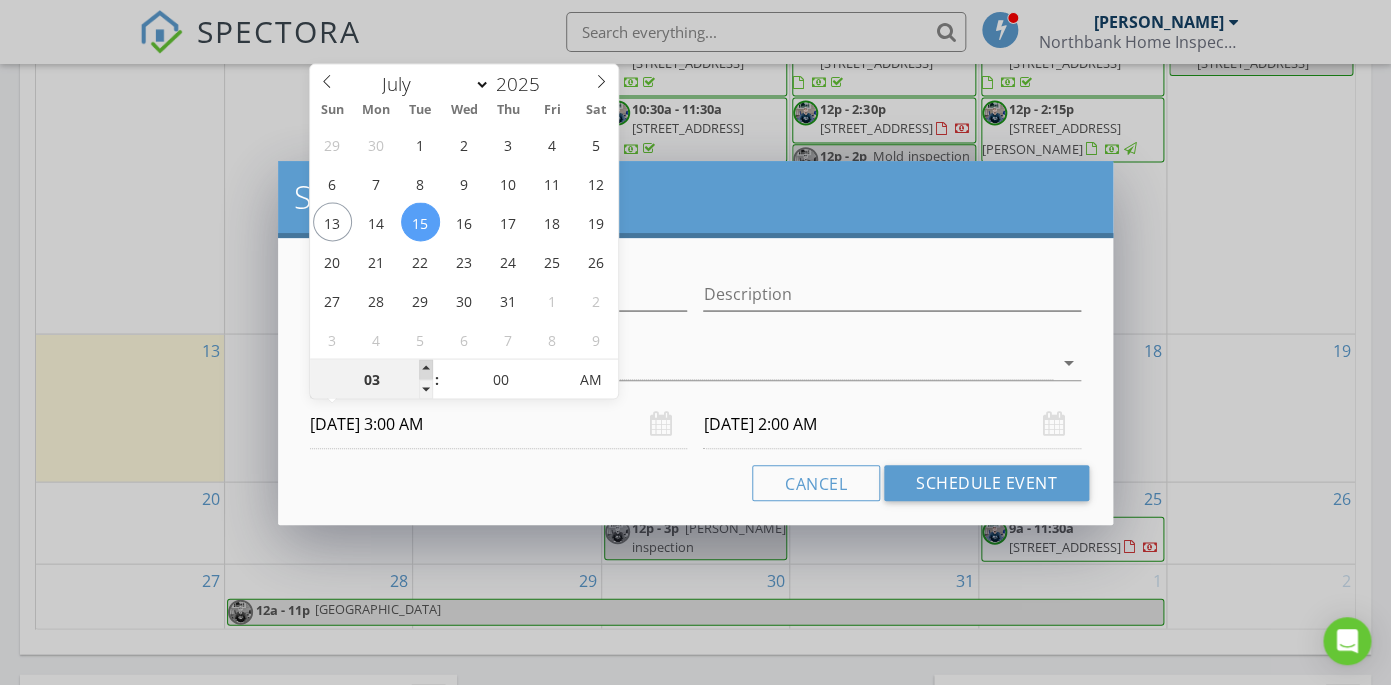 click at bounding box center [426, 369] 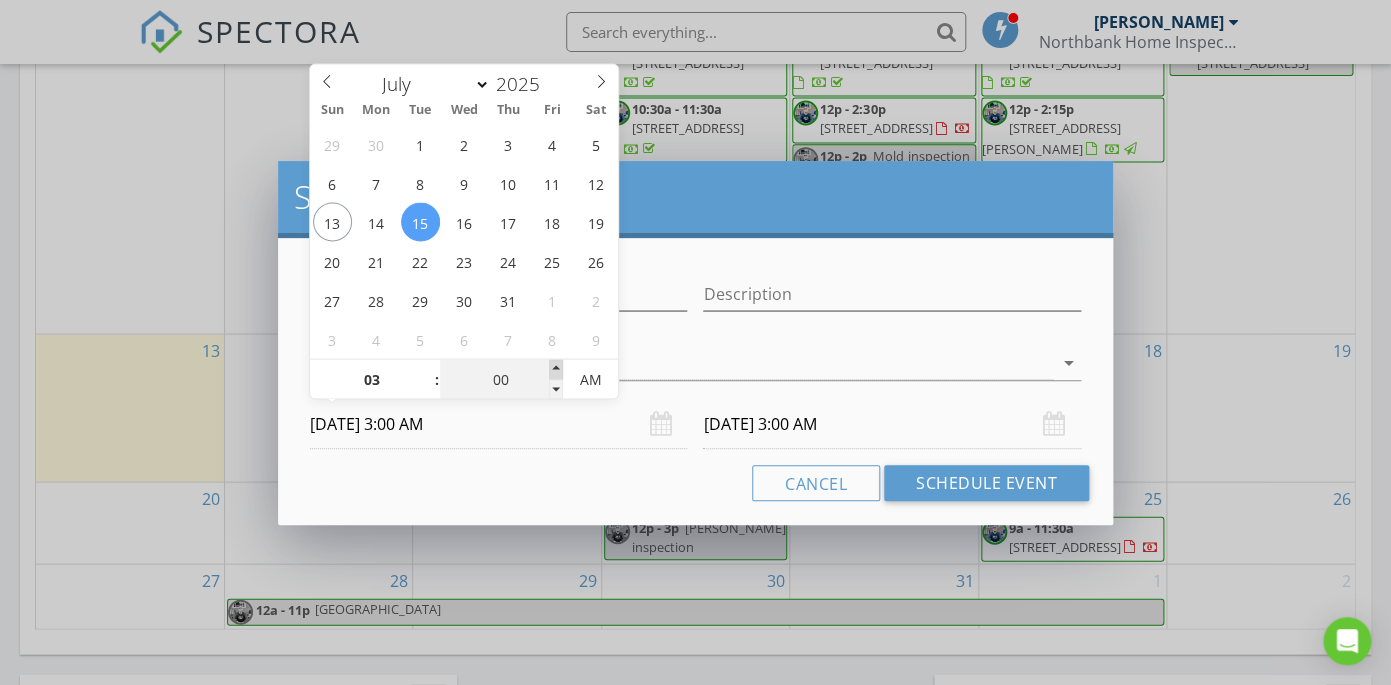 type on "05" 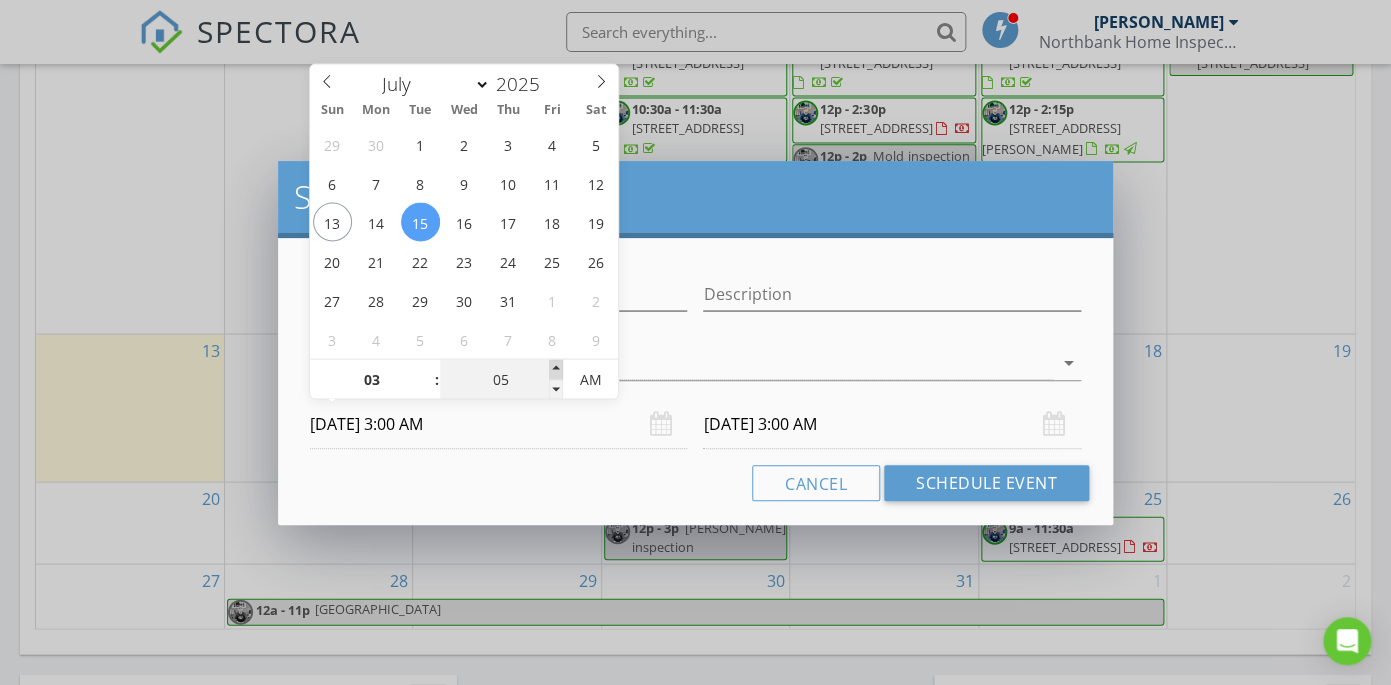 type on "[DATE] 3:05 AM" 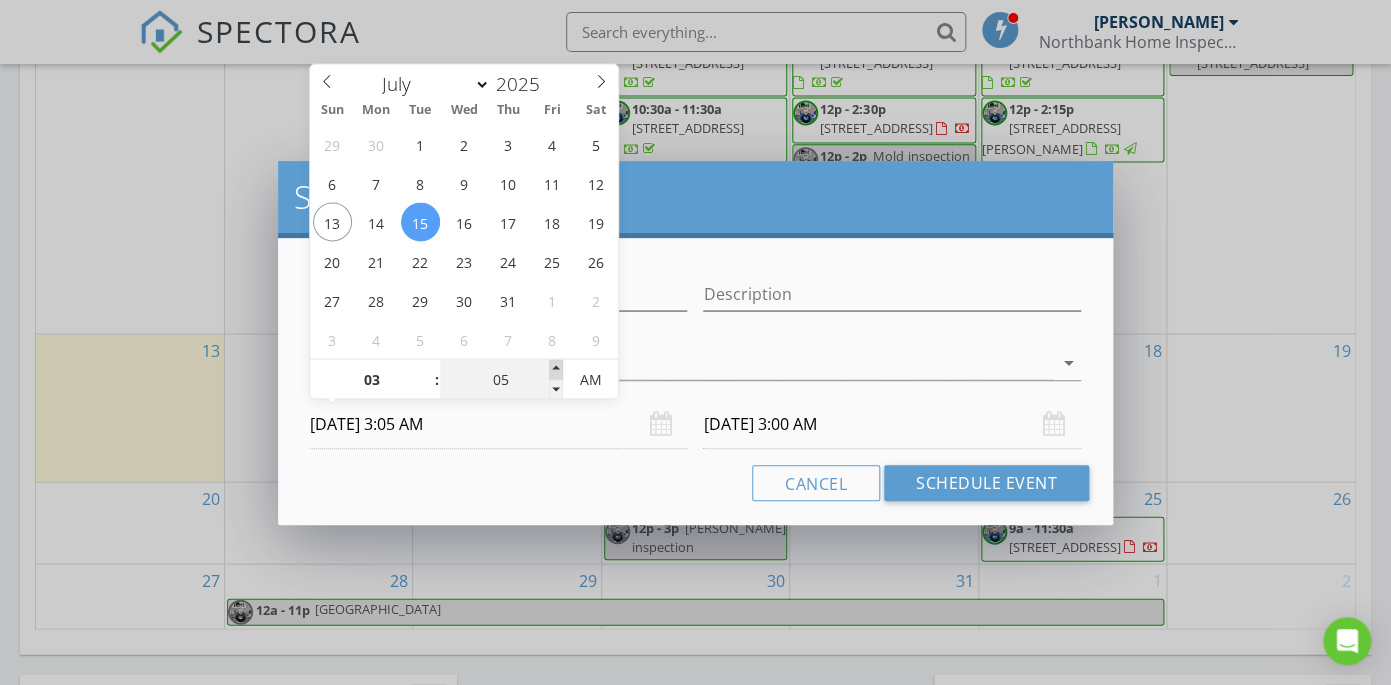 click at bounding box center (556, 369) 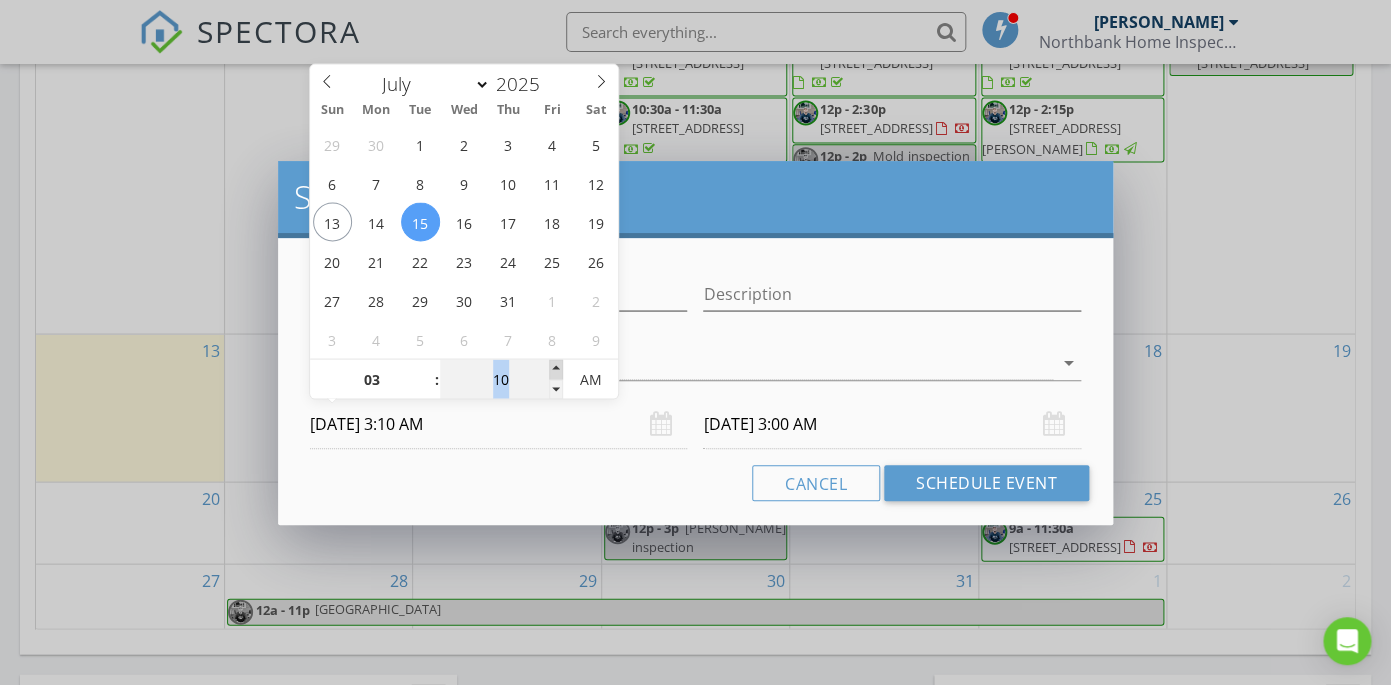 click at bounding box center (556, 369) 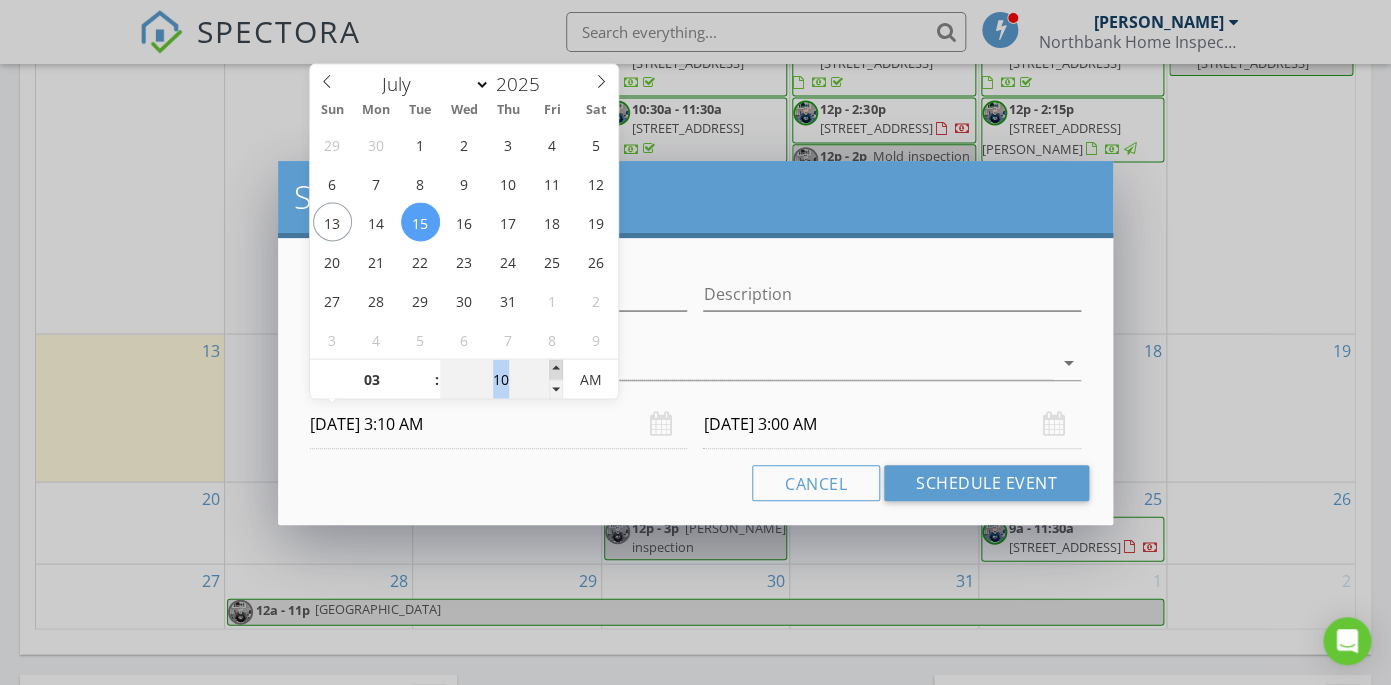 type on "[DATE] 3:10 AM" 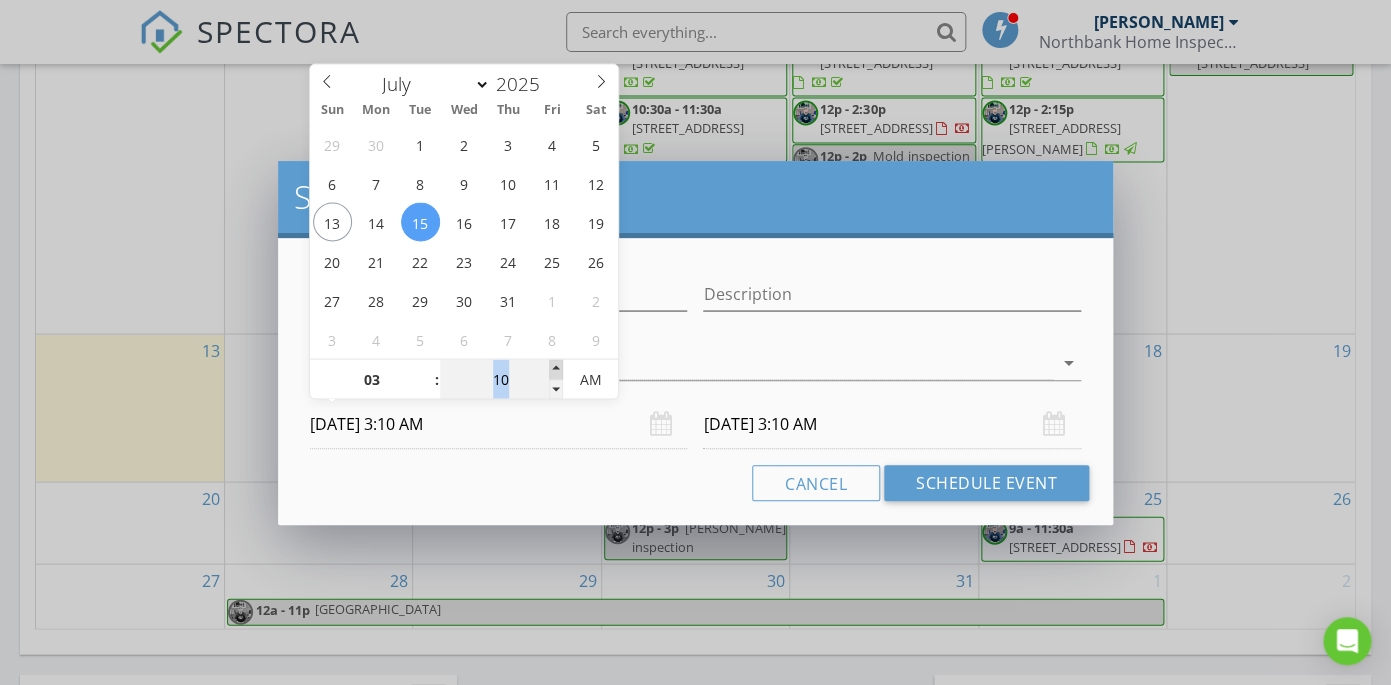 type on "15" 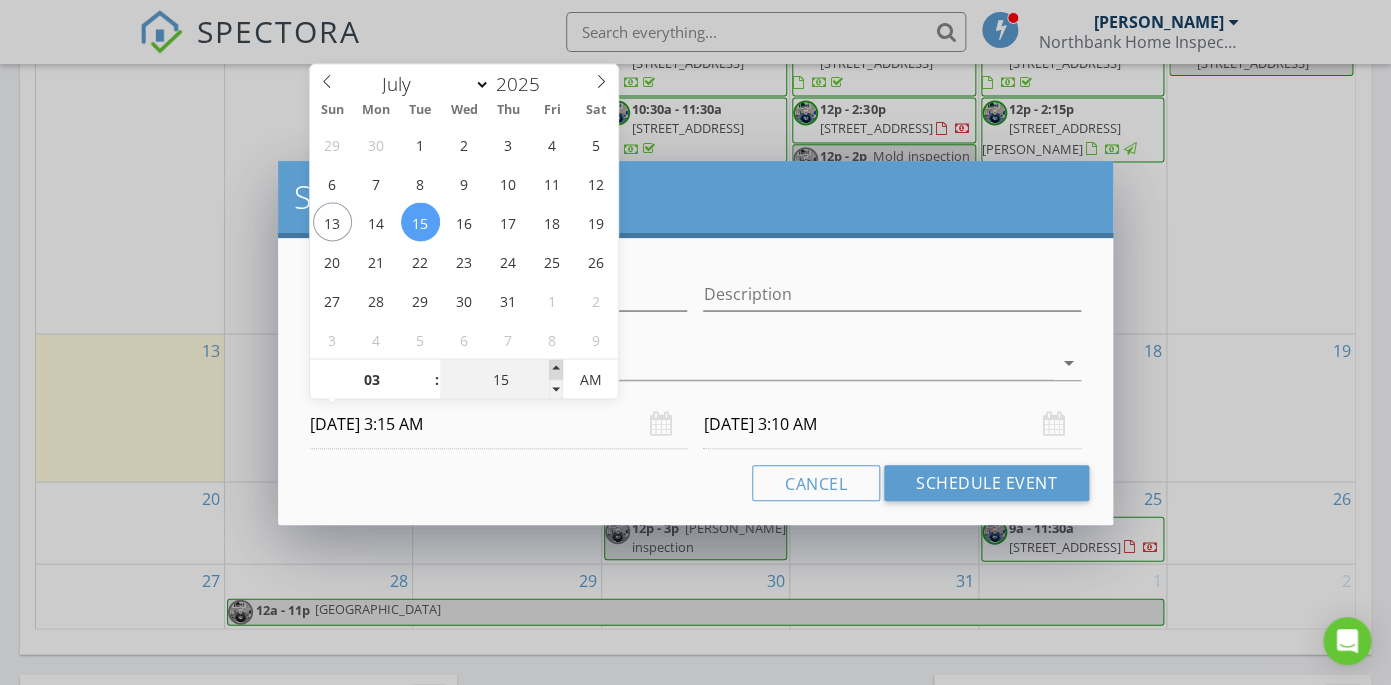 click at bounding box center [556, 369] 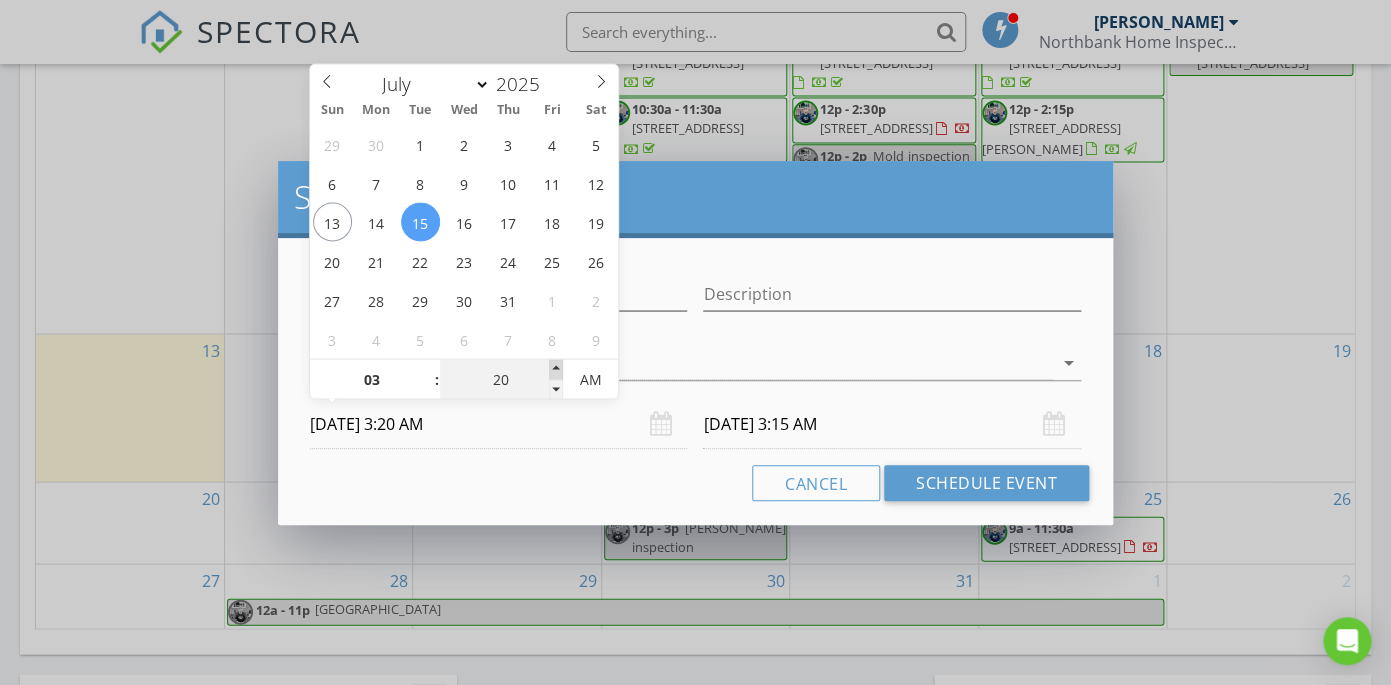 click at bounding box center [556, 369] 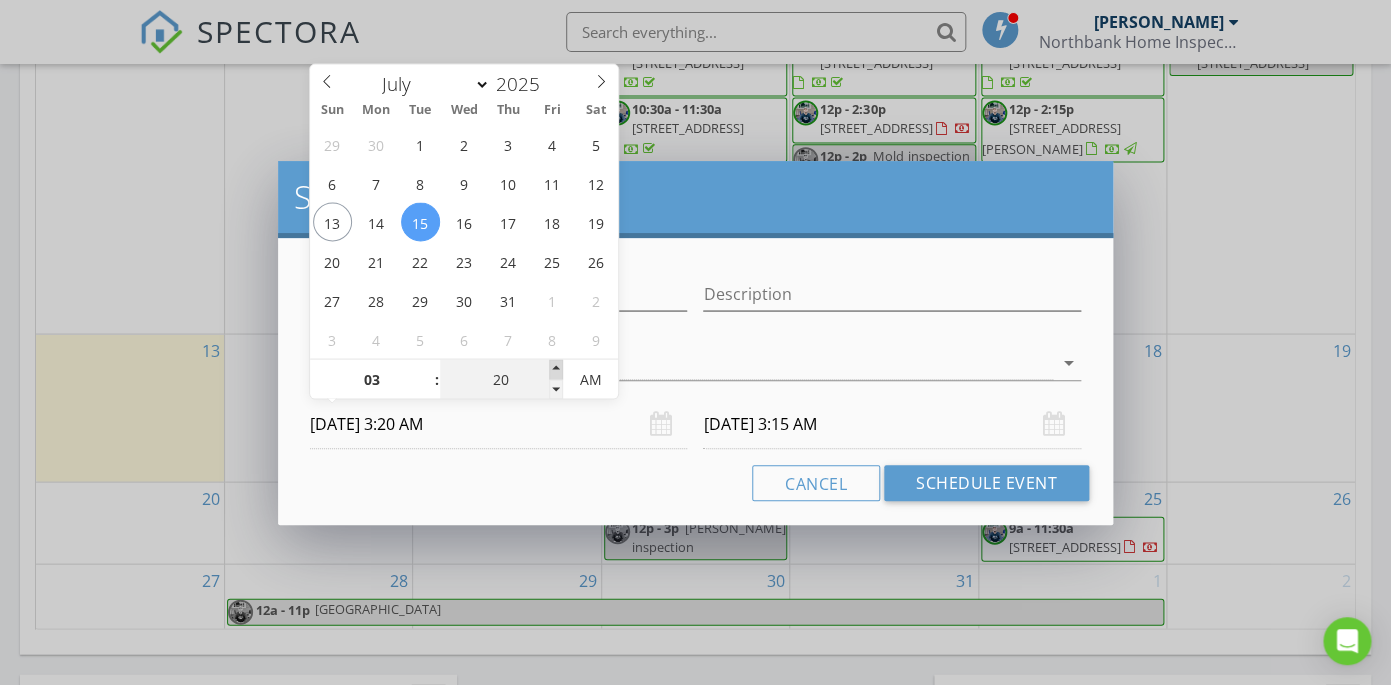 type on "25" 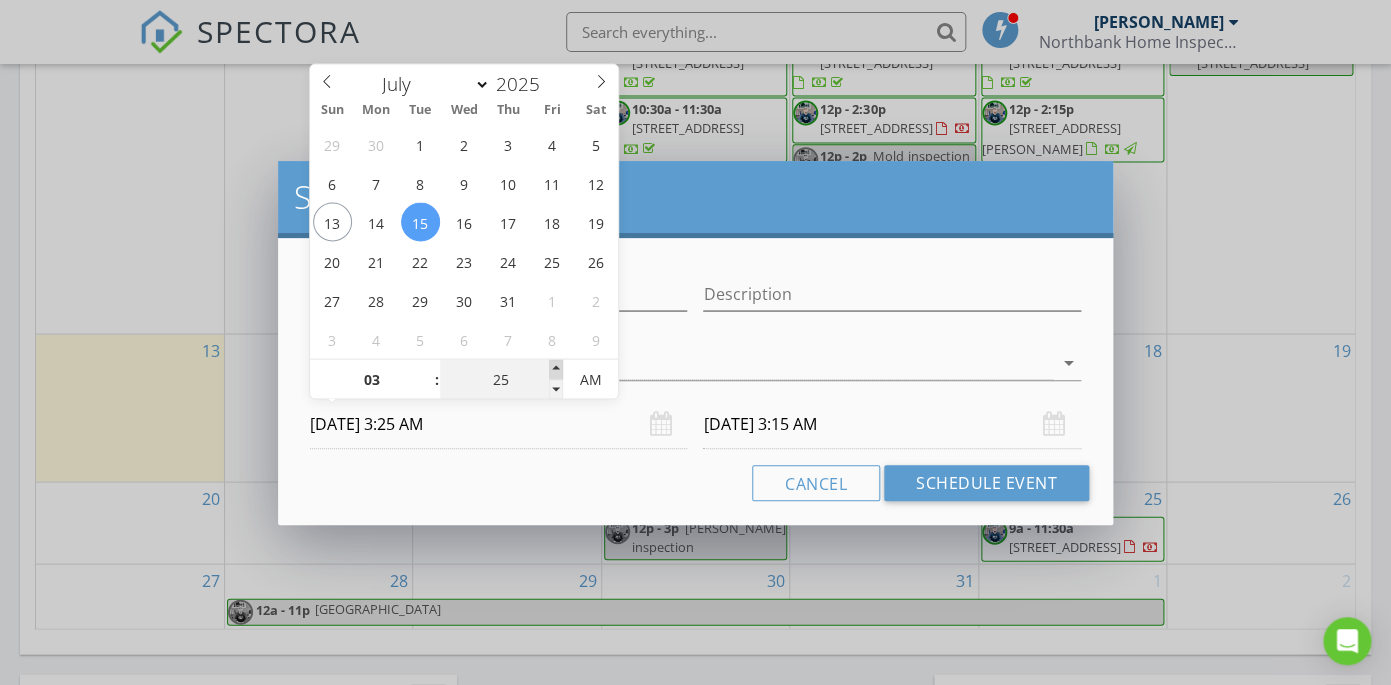 click at bounding box center (556, 369) 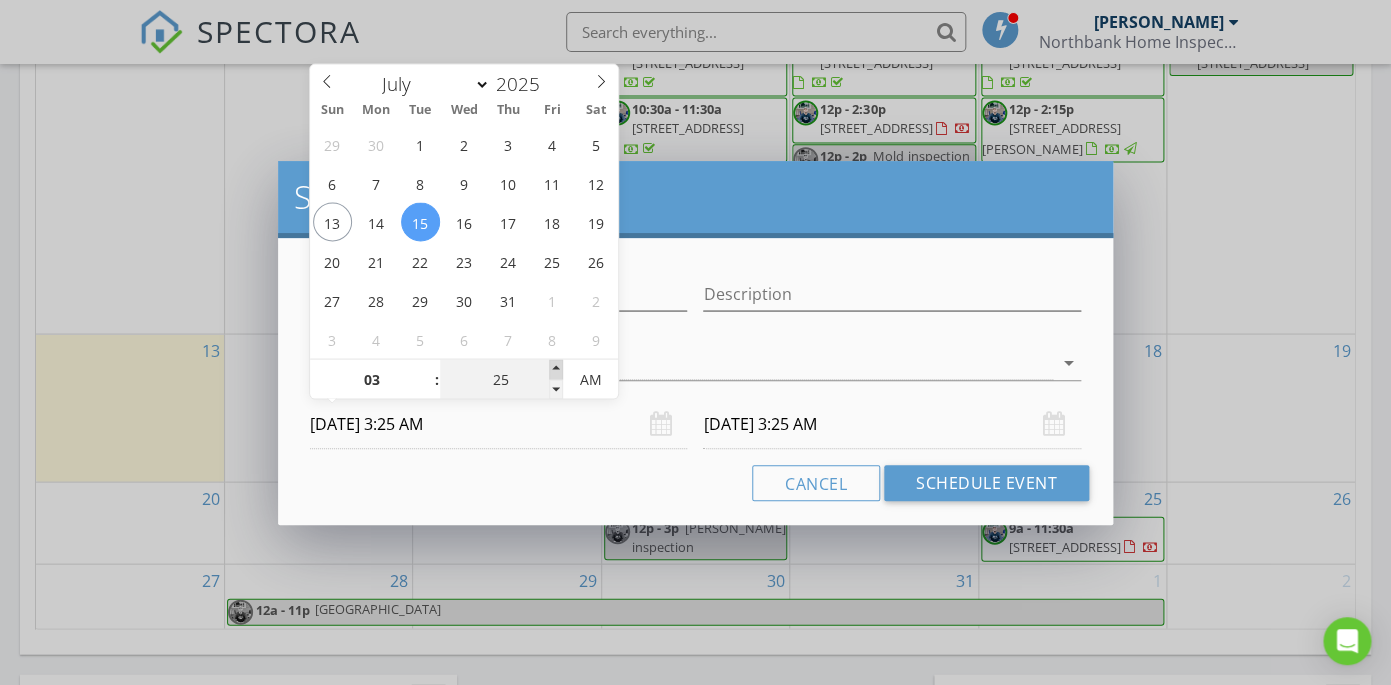 type on "30" 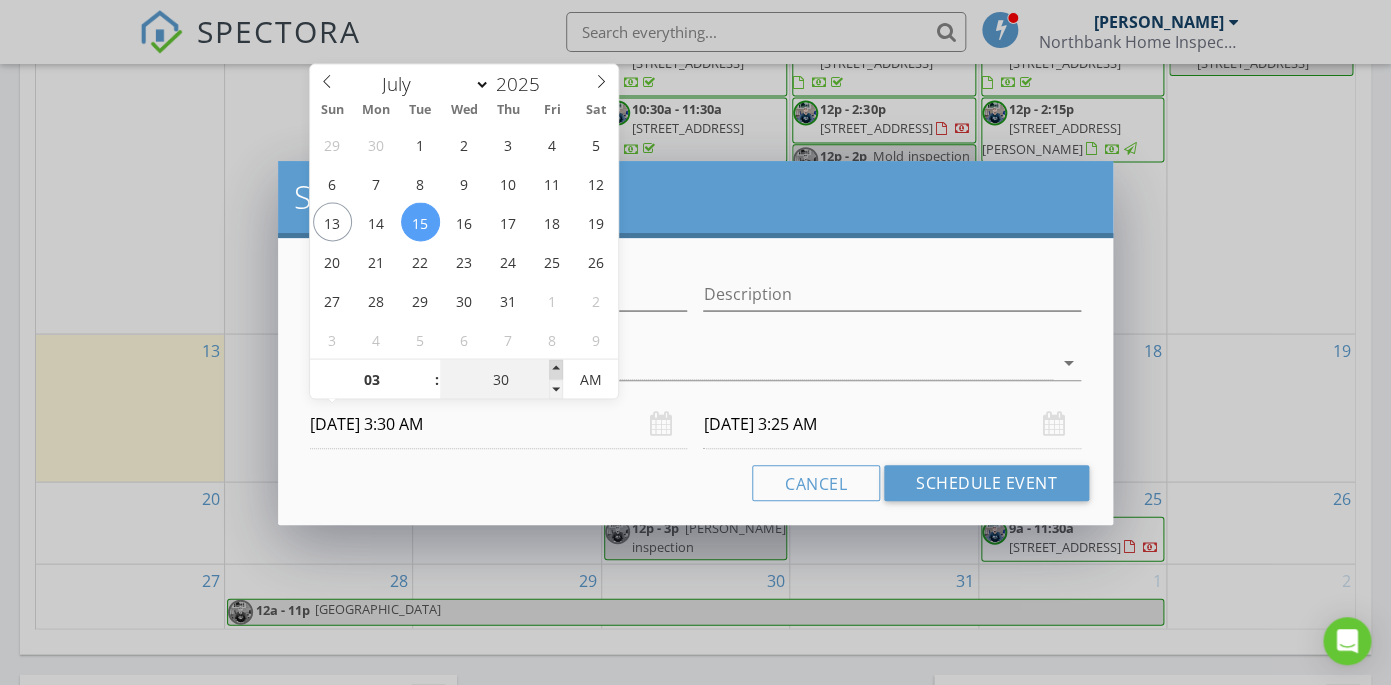 click at bounding box center [556, 369] 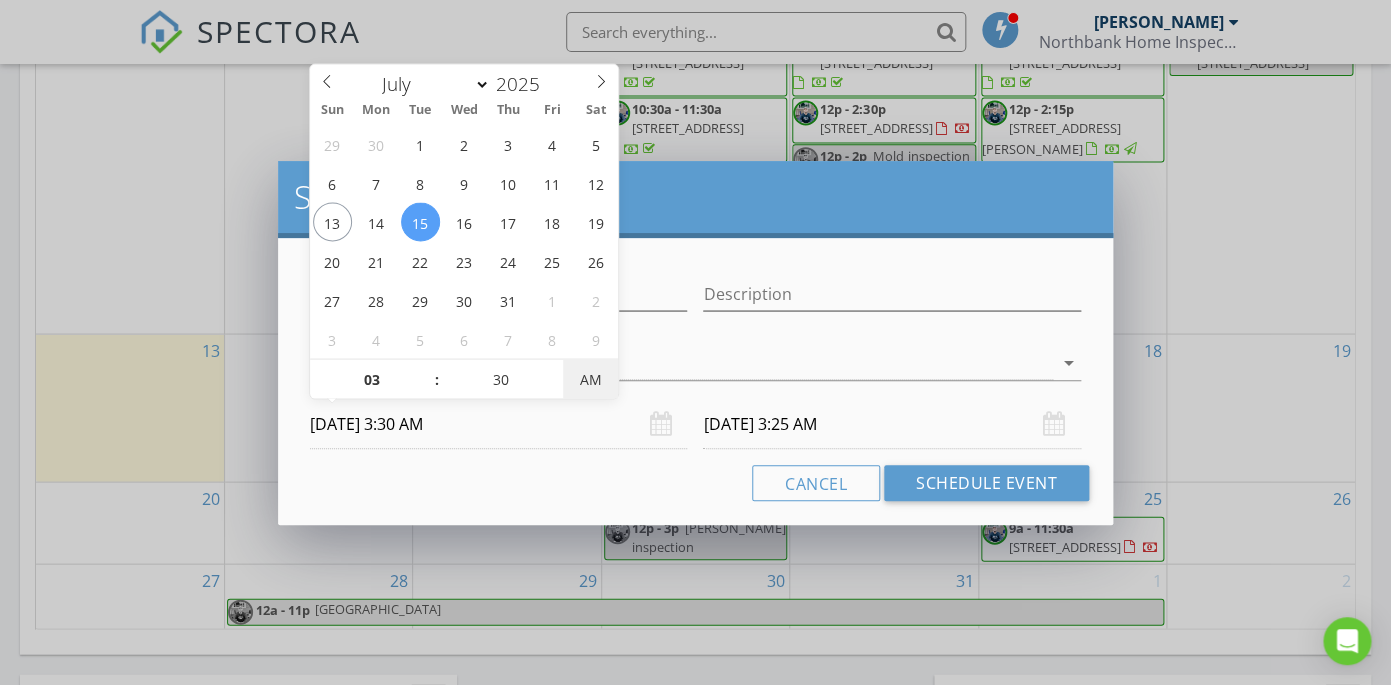 type on "[DATE] 3:30 AM" 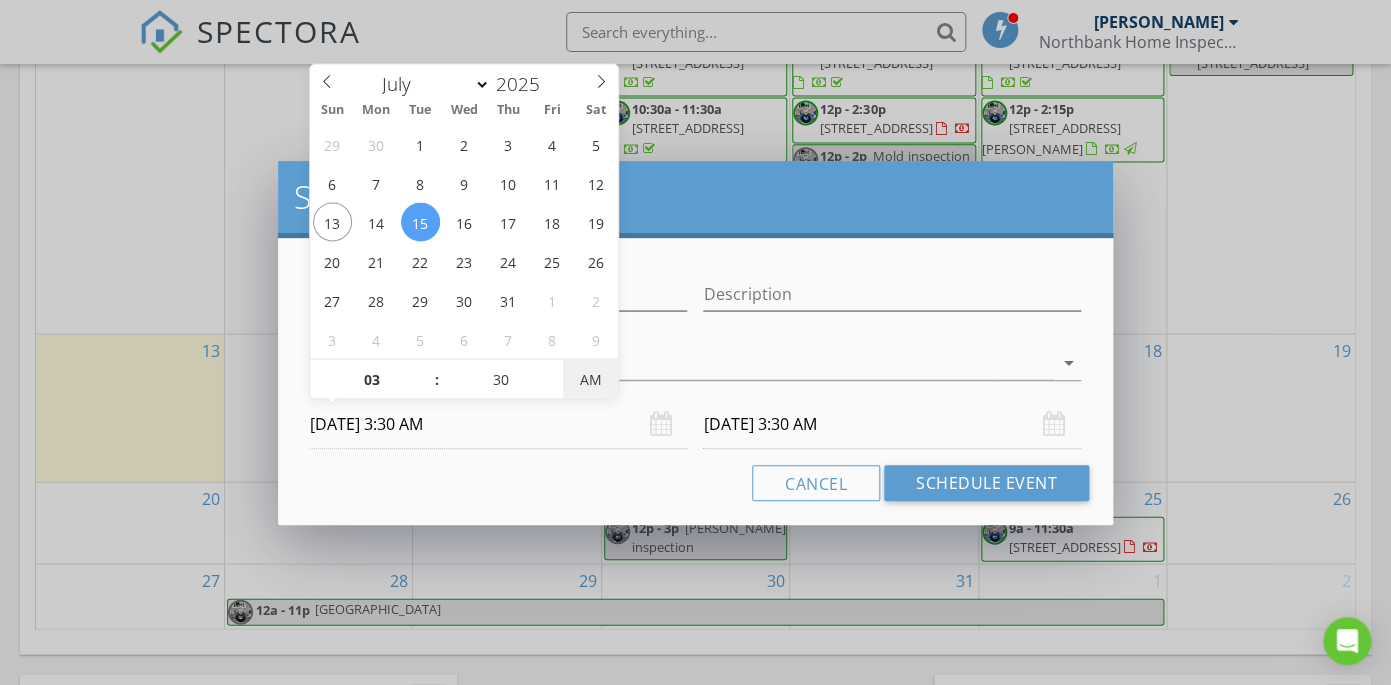 type on "[DATE] 3:30 PM" 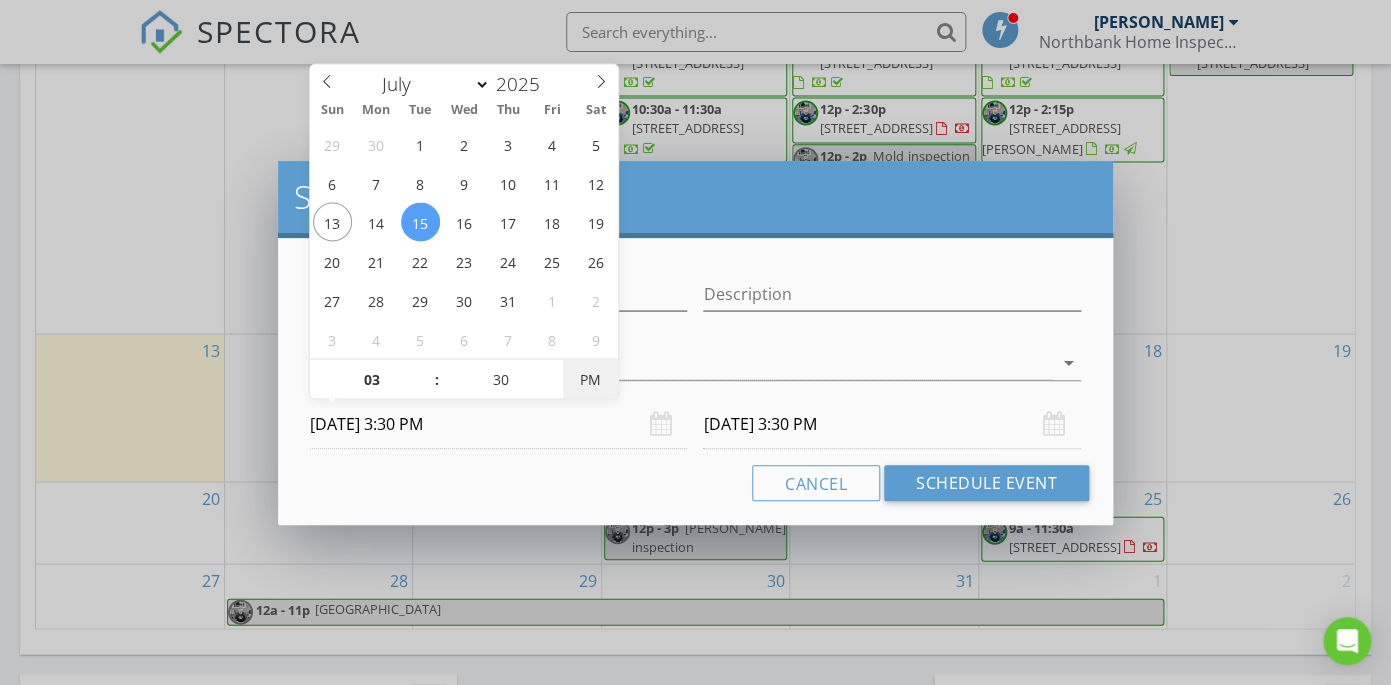 click on "PM" at bounding box center (590, 379) 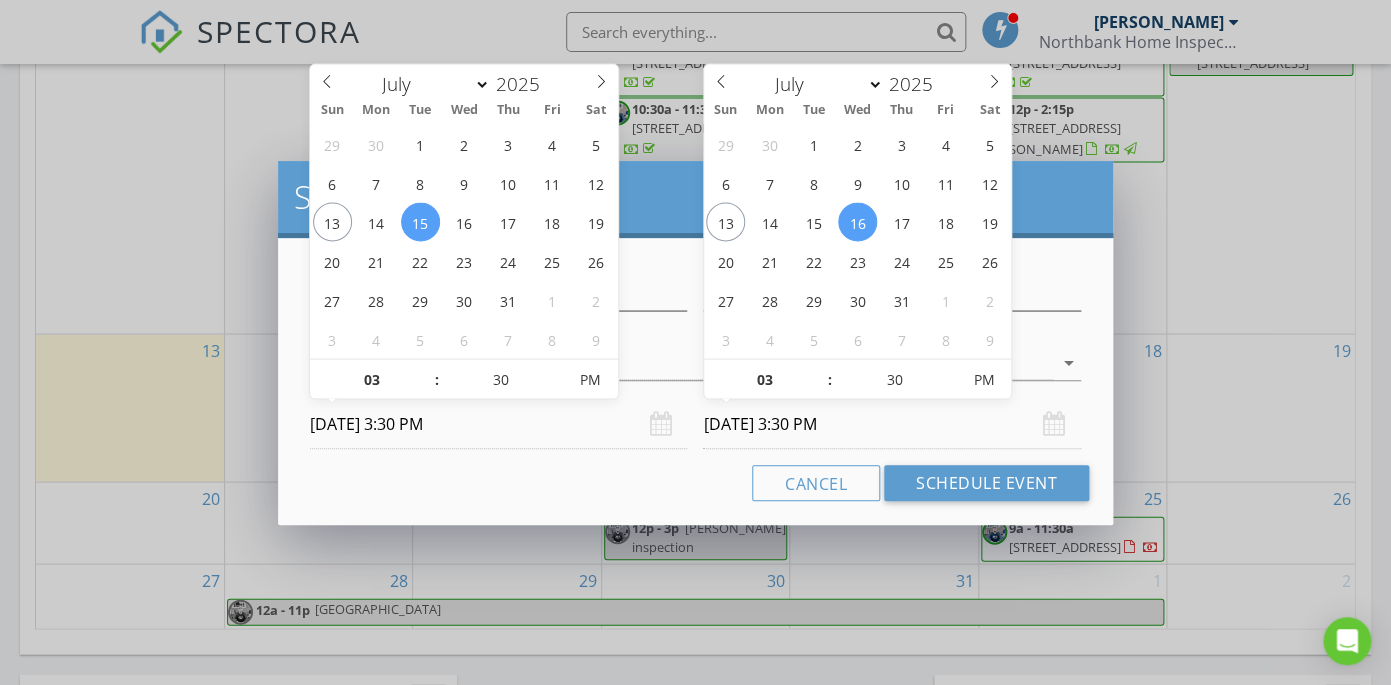 click on "[DATE] 3:30 PM" at bounding box center (891, 424) 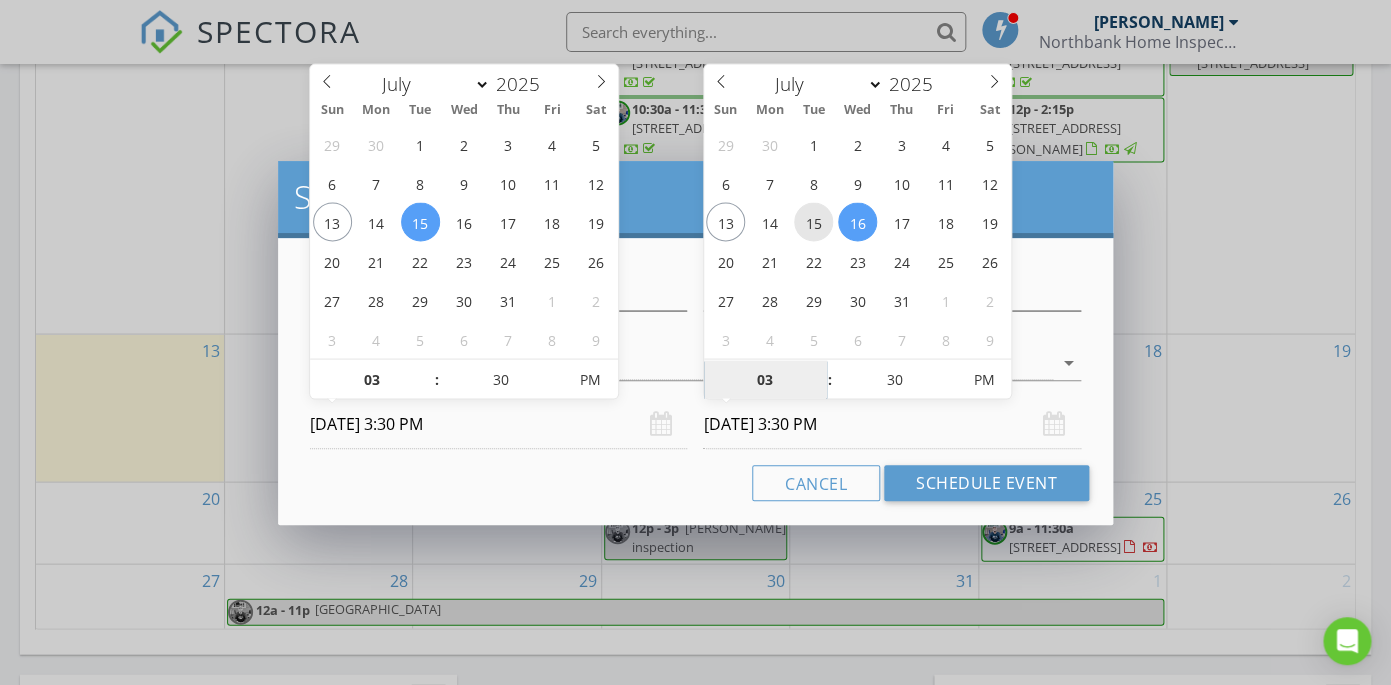 type on "[DATE] 3:30 PM" 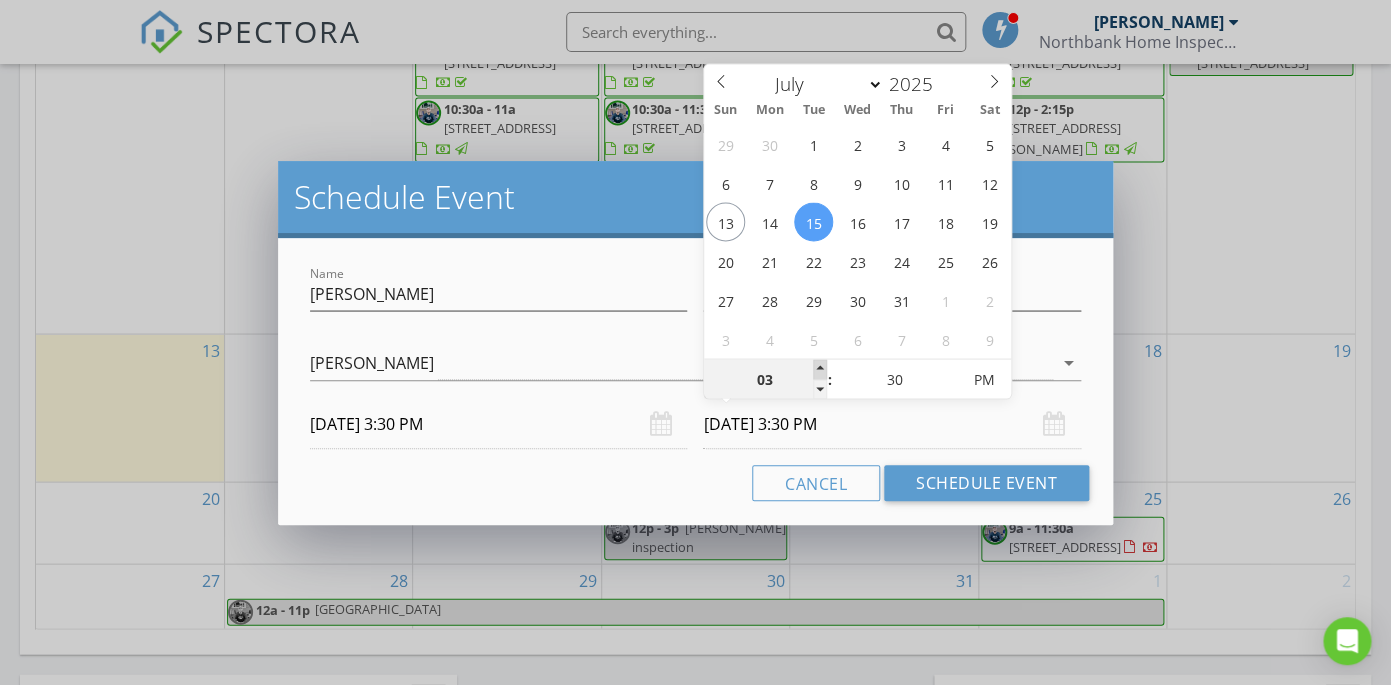 type on "04" 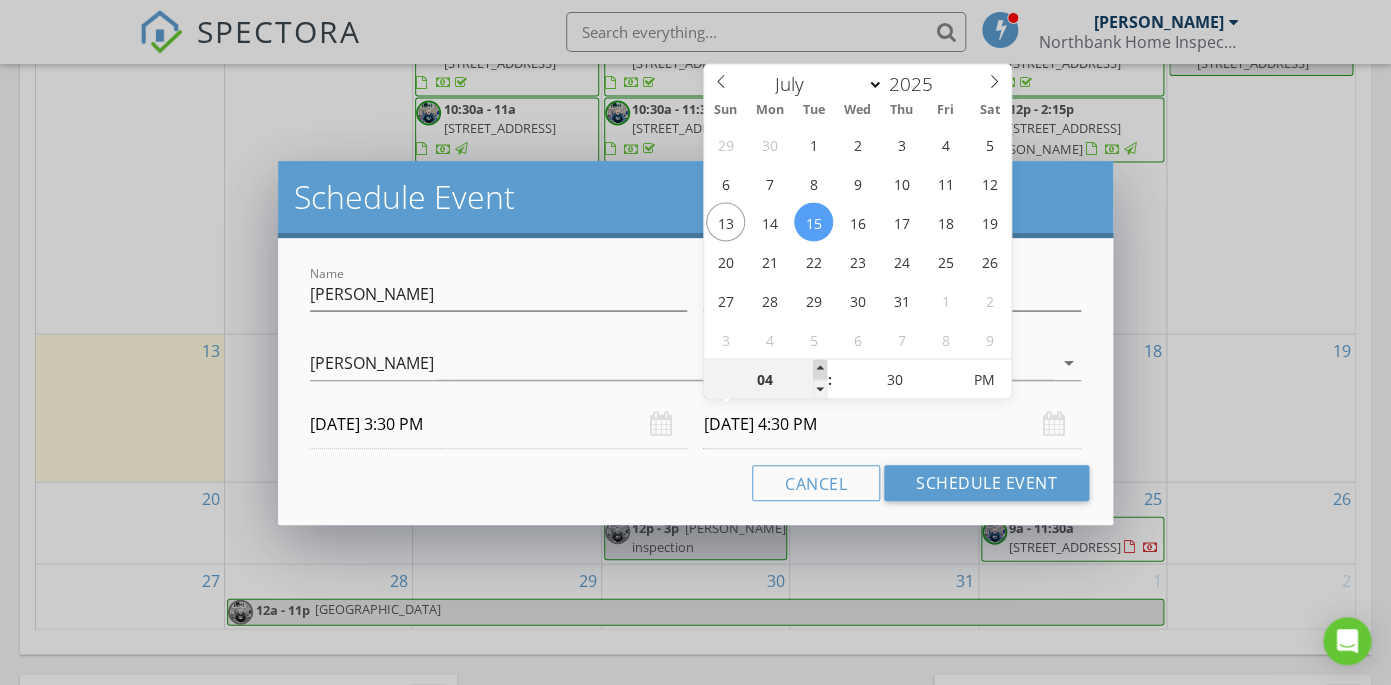 click at bounding box center (820, 369) 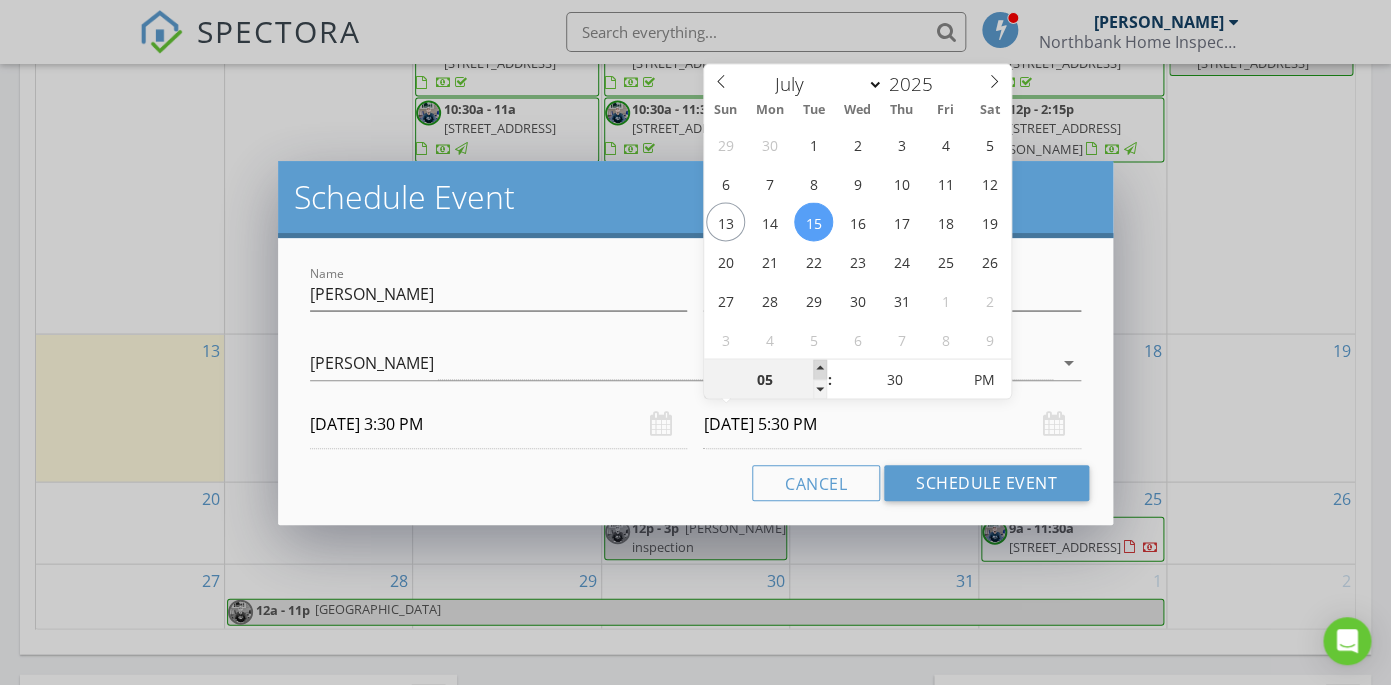 click at bounding box center (820, 369) 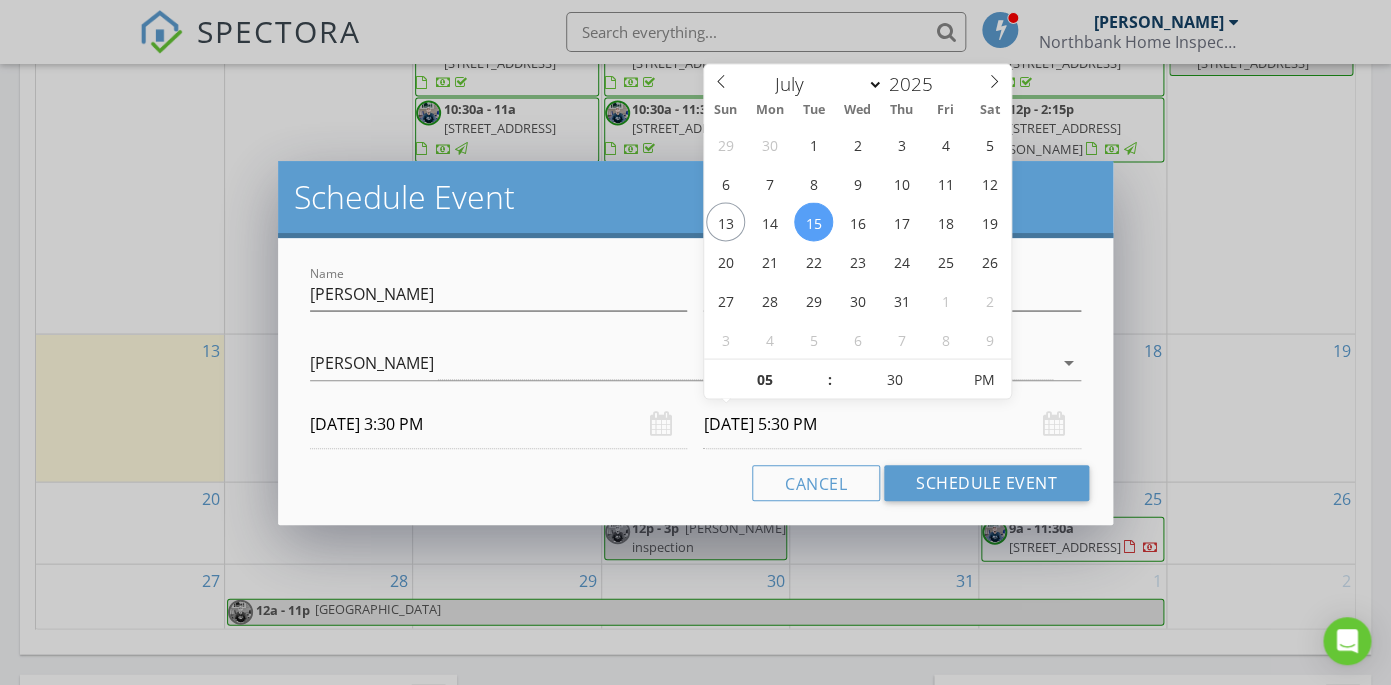click on "Cancel   Schedule Event" at bounding box center [695, 483] 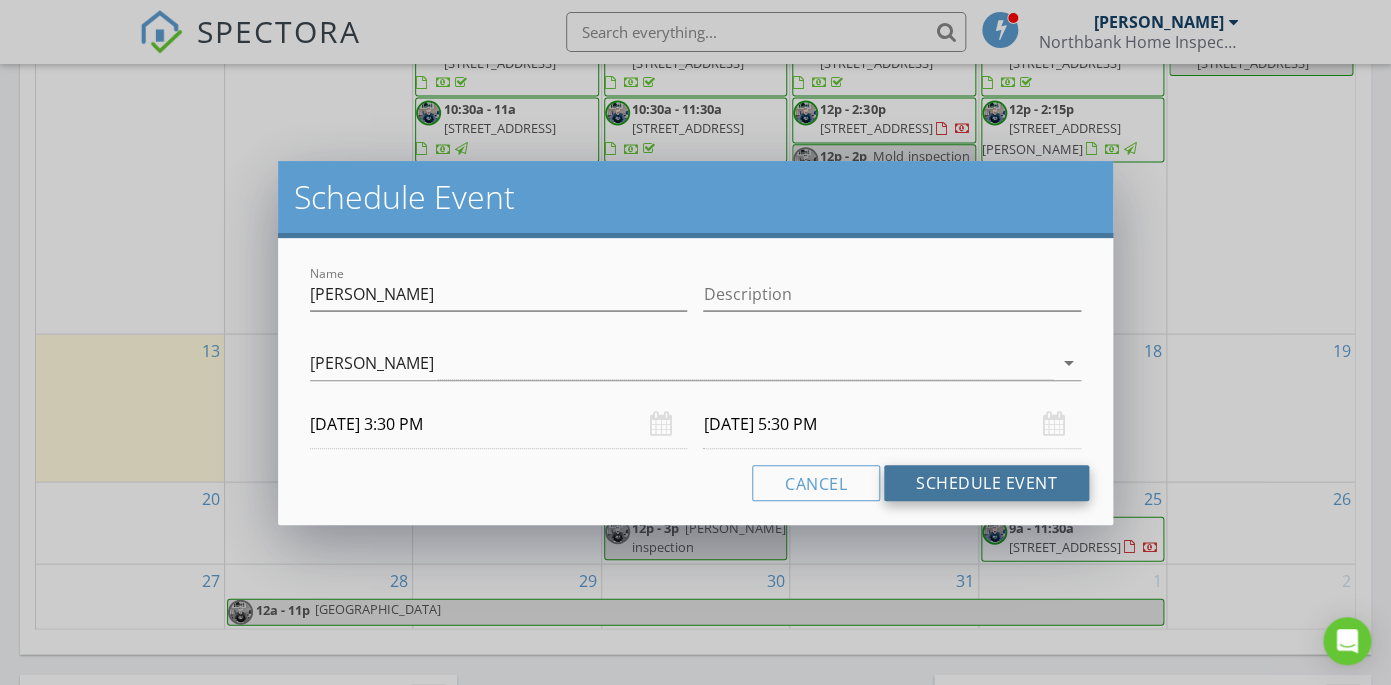 click on "Schedule Event" at bounding box center (986, 483) 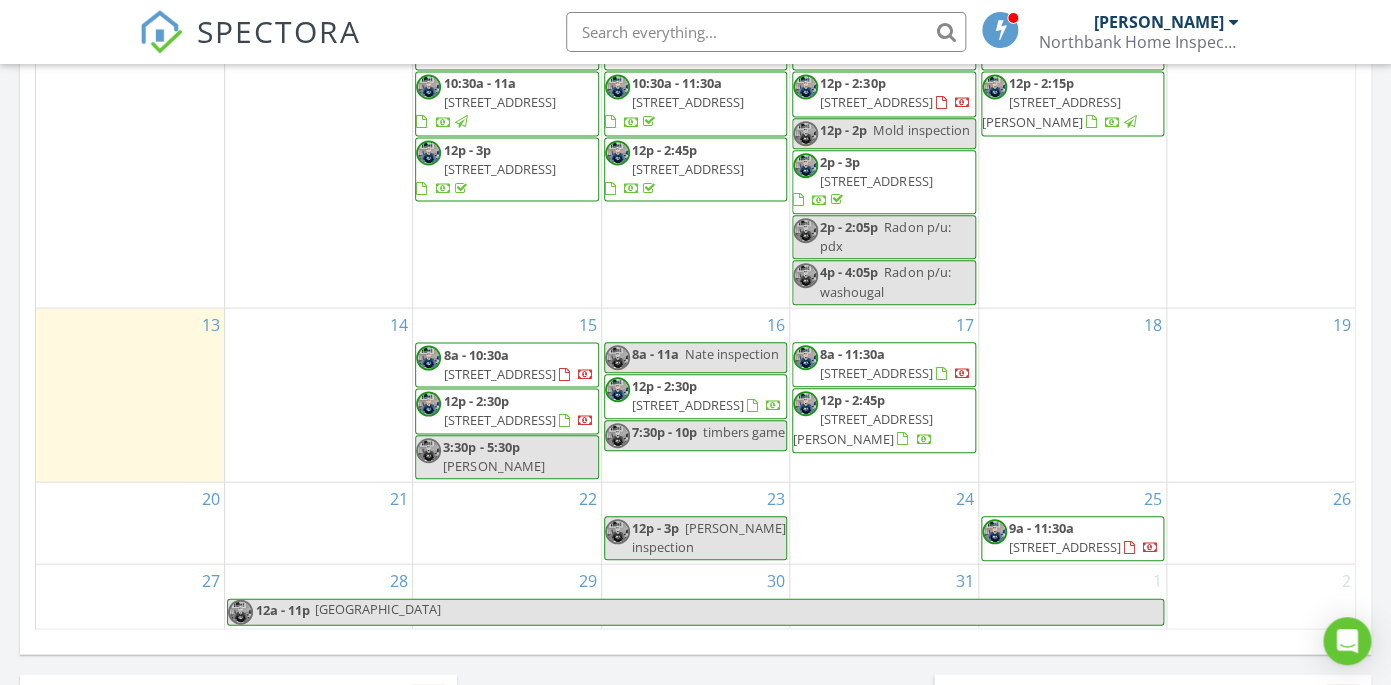 scroll, scrollTop: 157, scrollLeft: 0, axis: vertical 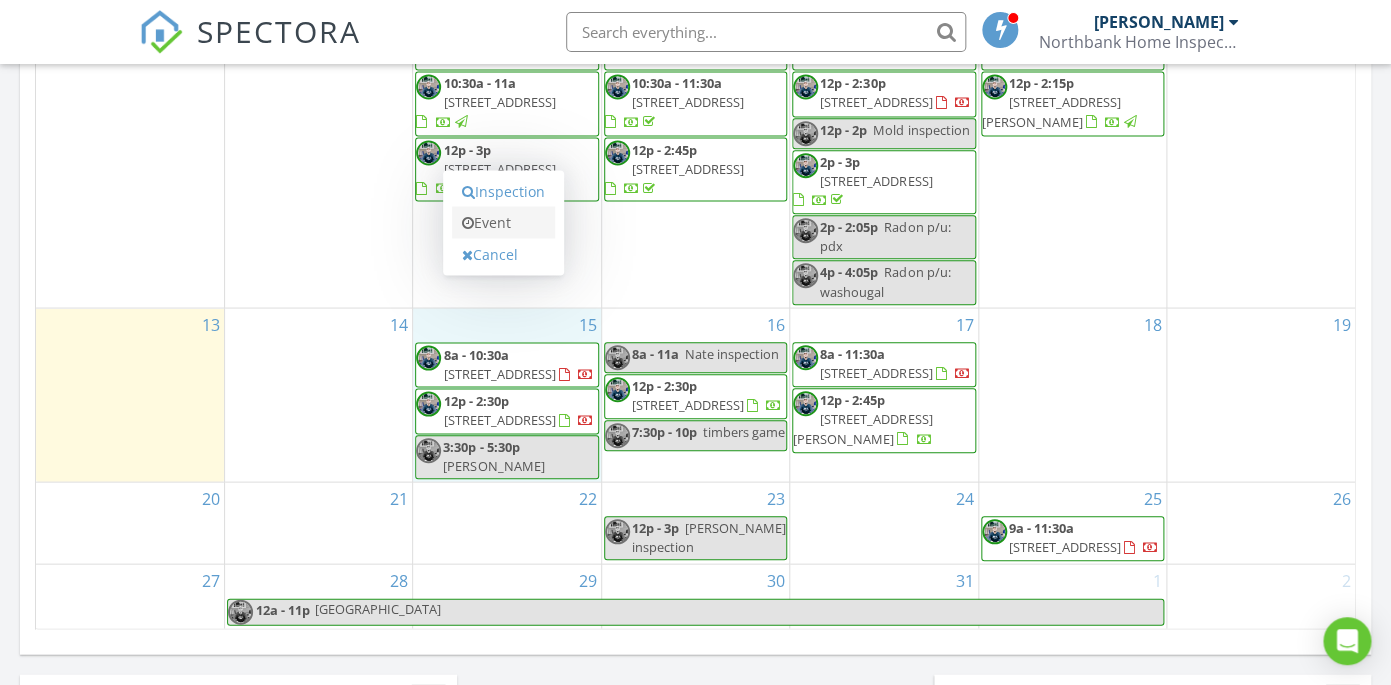 click on "Event" at bounding box center (503, 222) 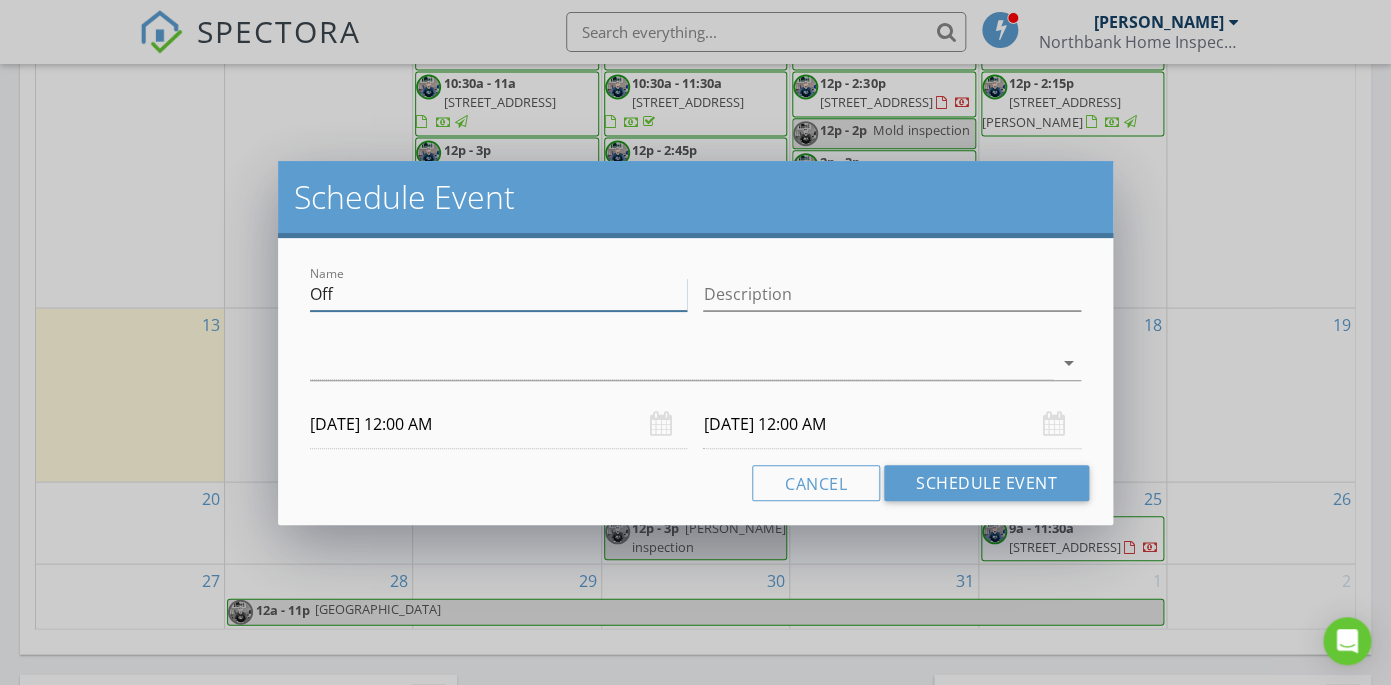 click on "Off" at bounding box center [498, 294] 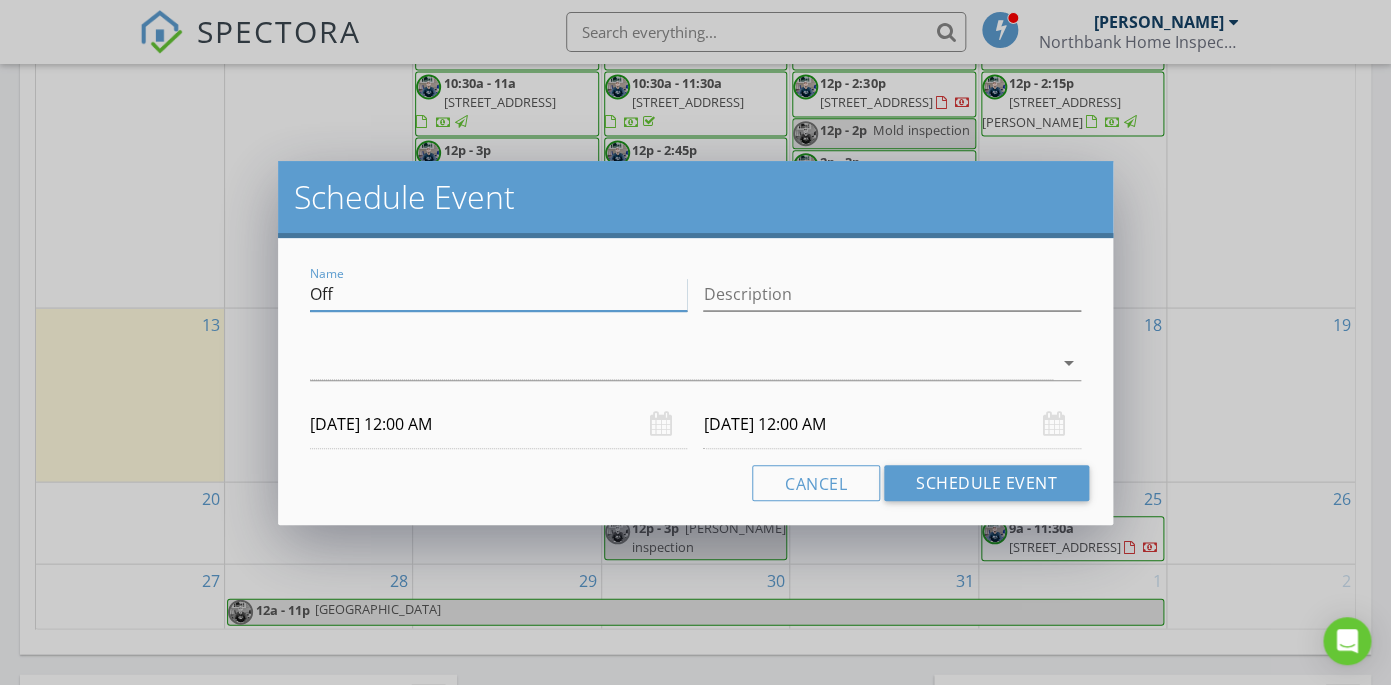 click on "Off" at bounding box center [498, 294] 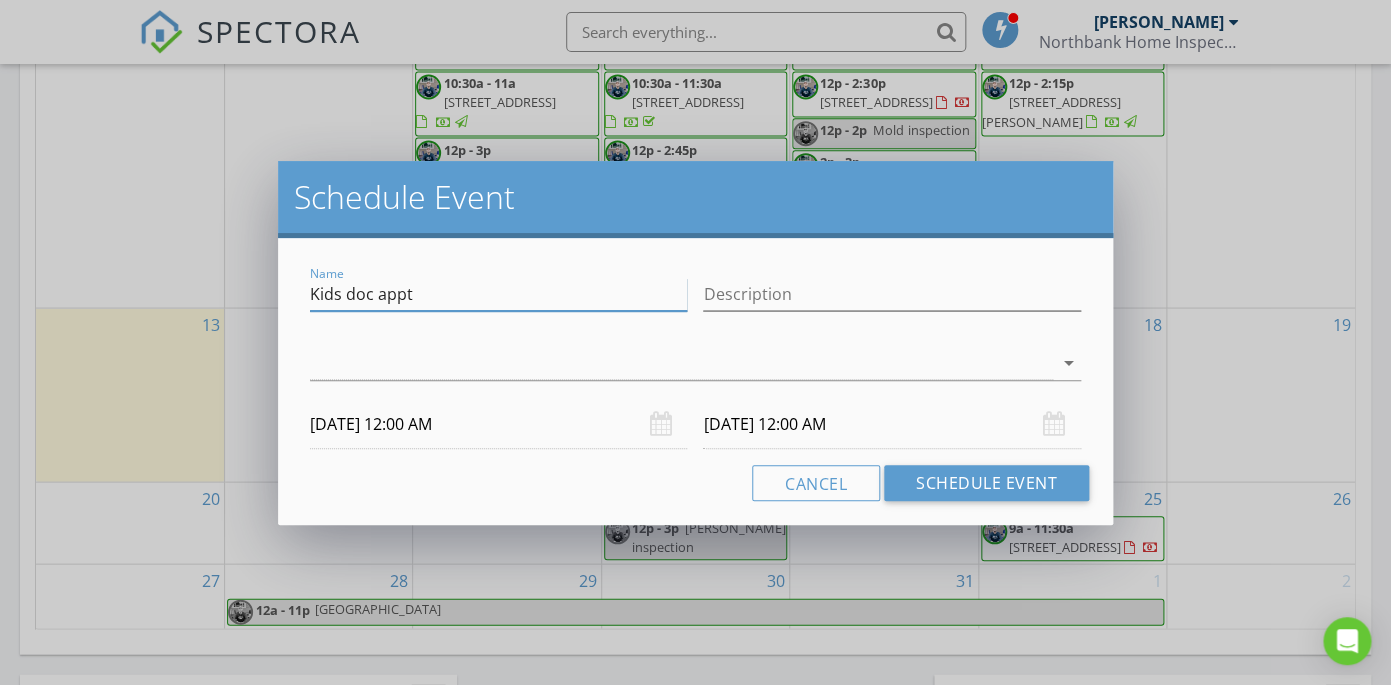 type on "Kids doc appt" 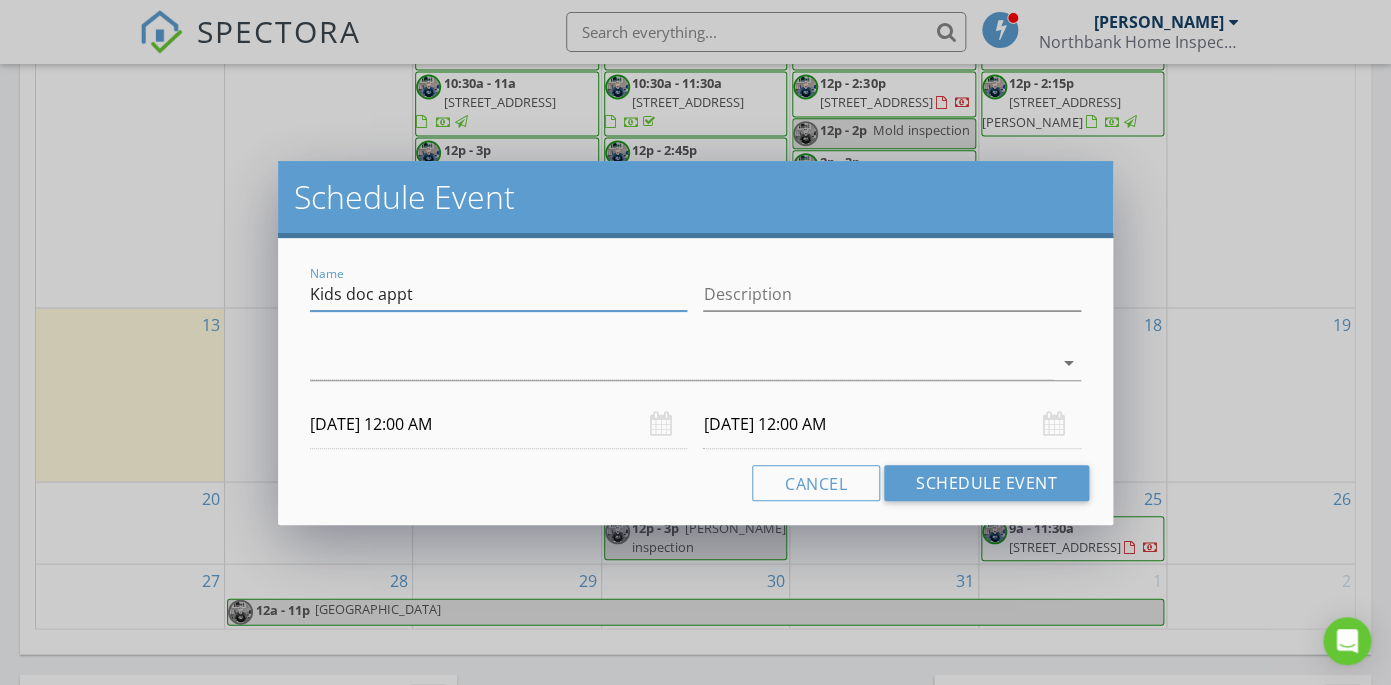 click on "[DATE] 12:00 AM" at bounding box center [498, 424] 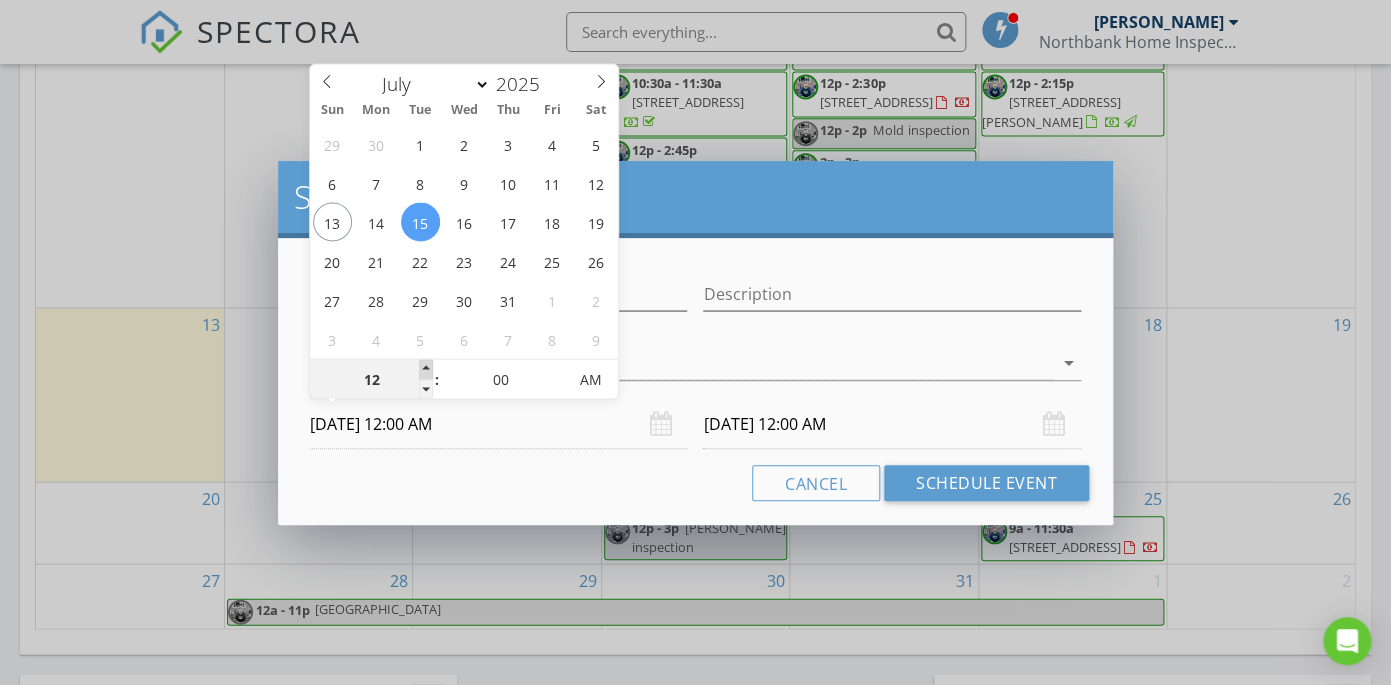 type on "01" 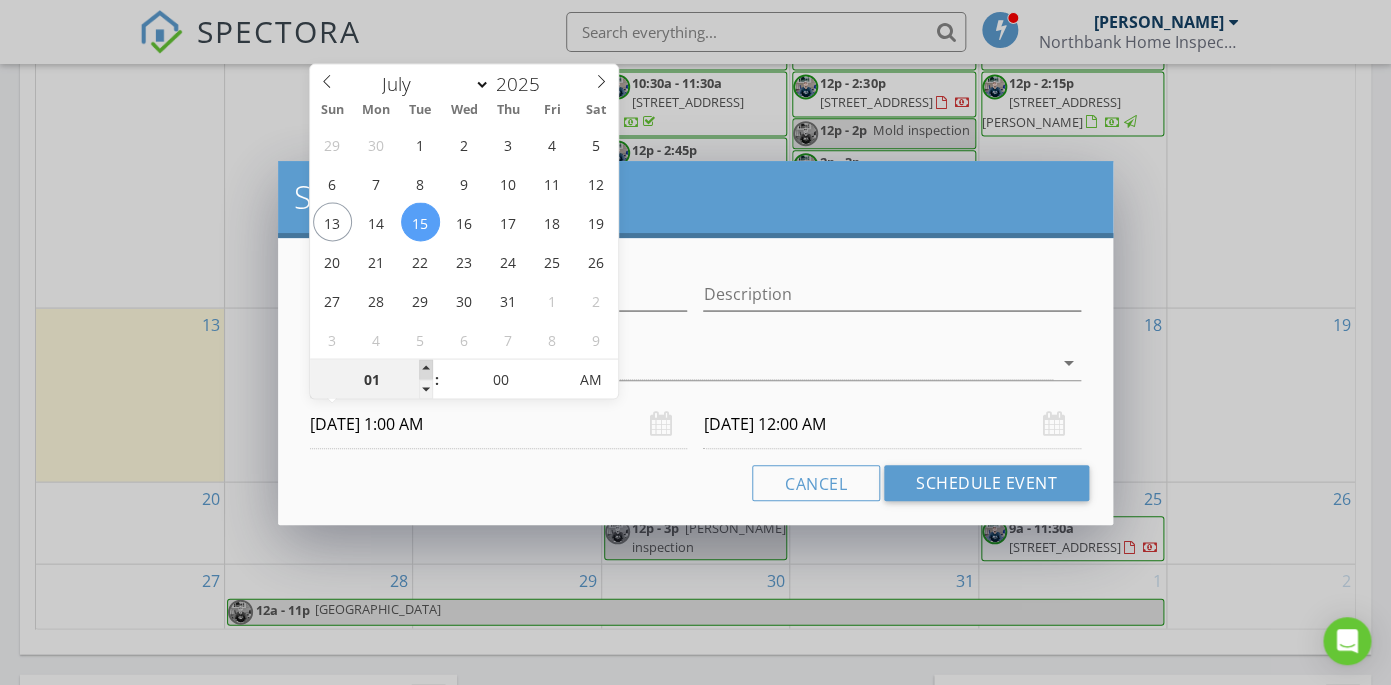 click at bounding box center [426, 369] 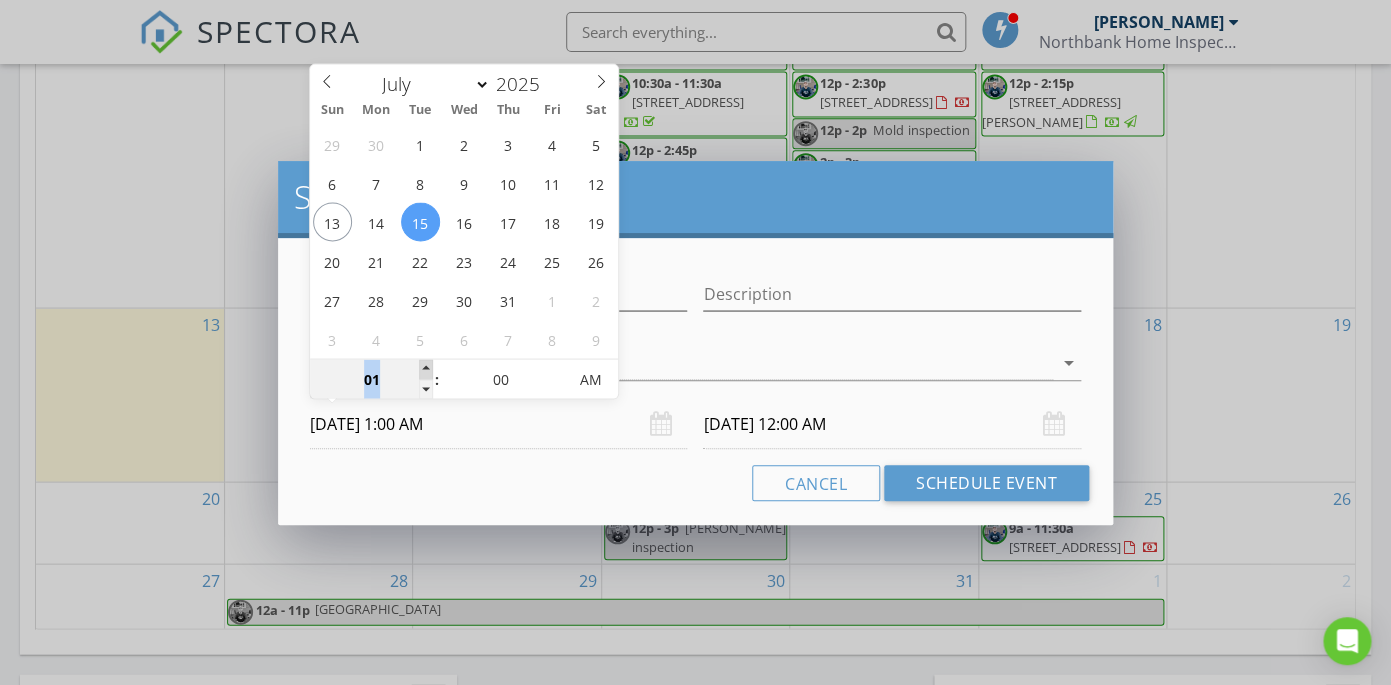 type on "02" 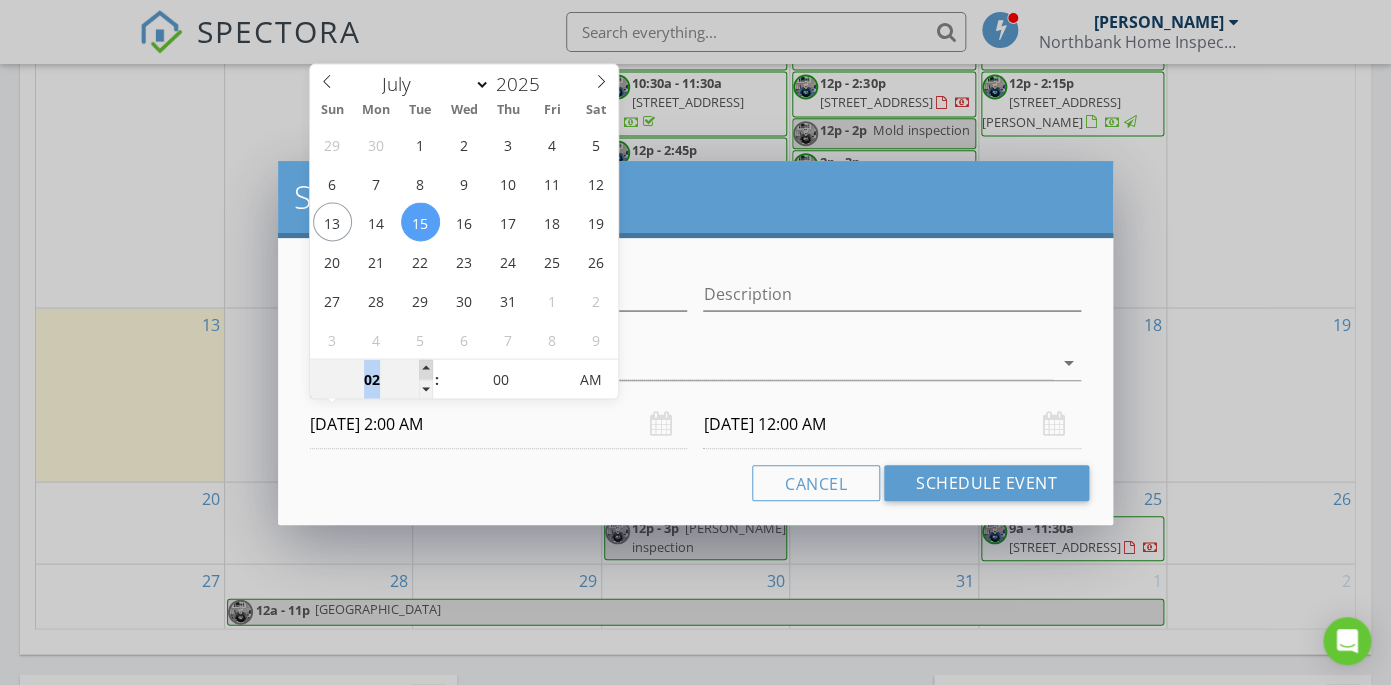 click at bounding box center (426, 369) 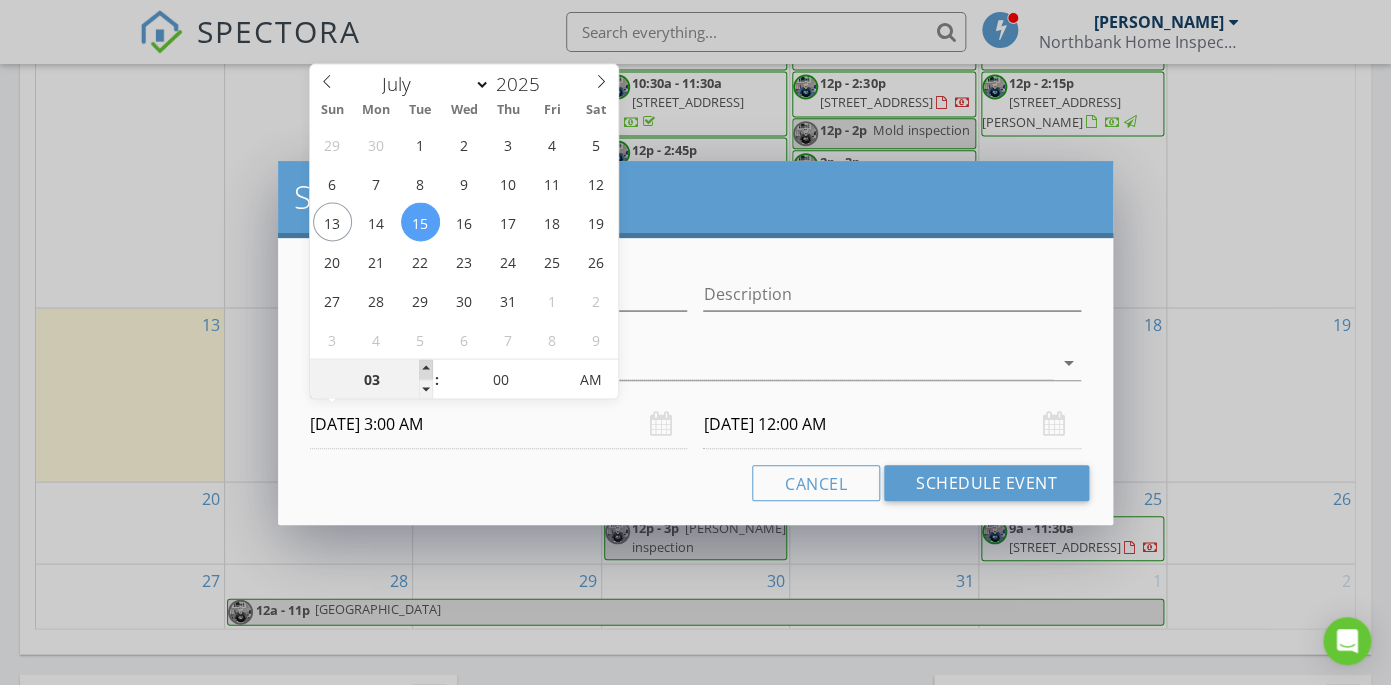 click at bounding box center (426, 369) 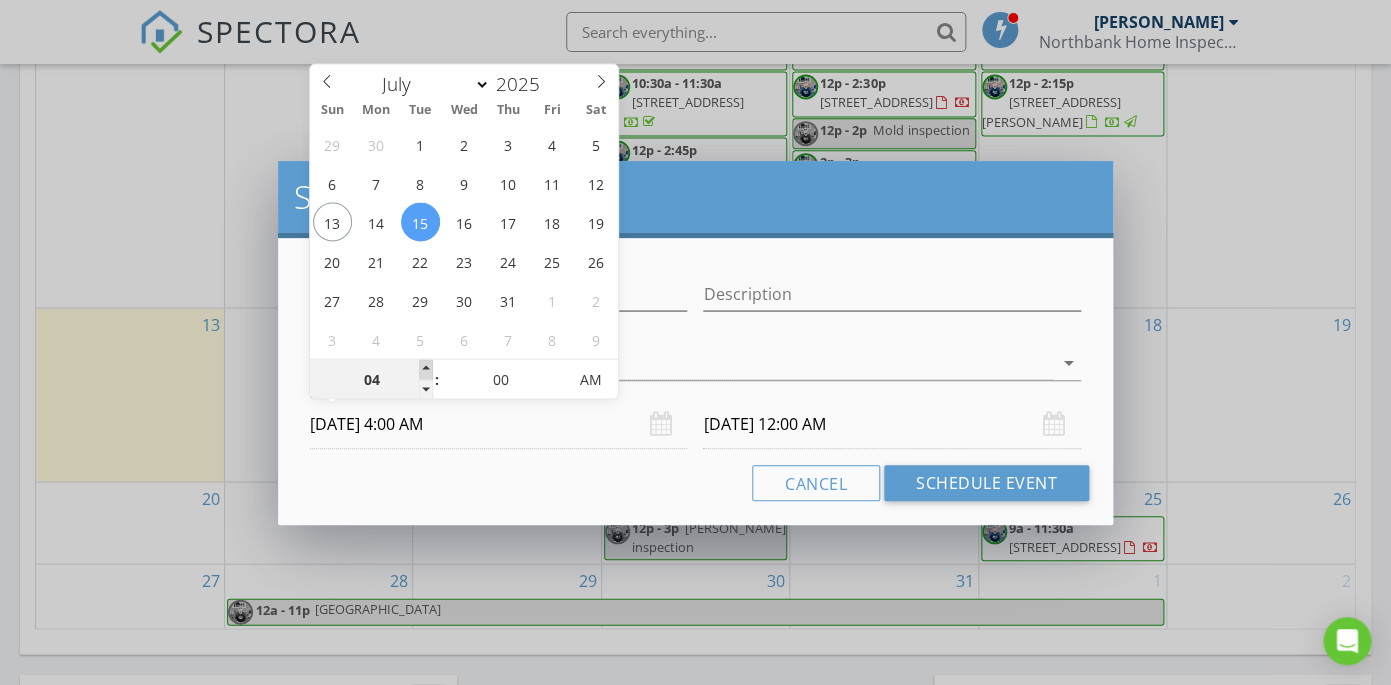 click at bounding box center (426, 369) 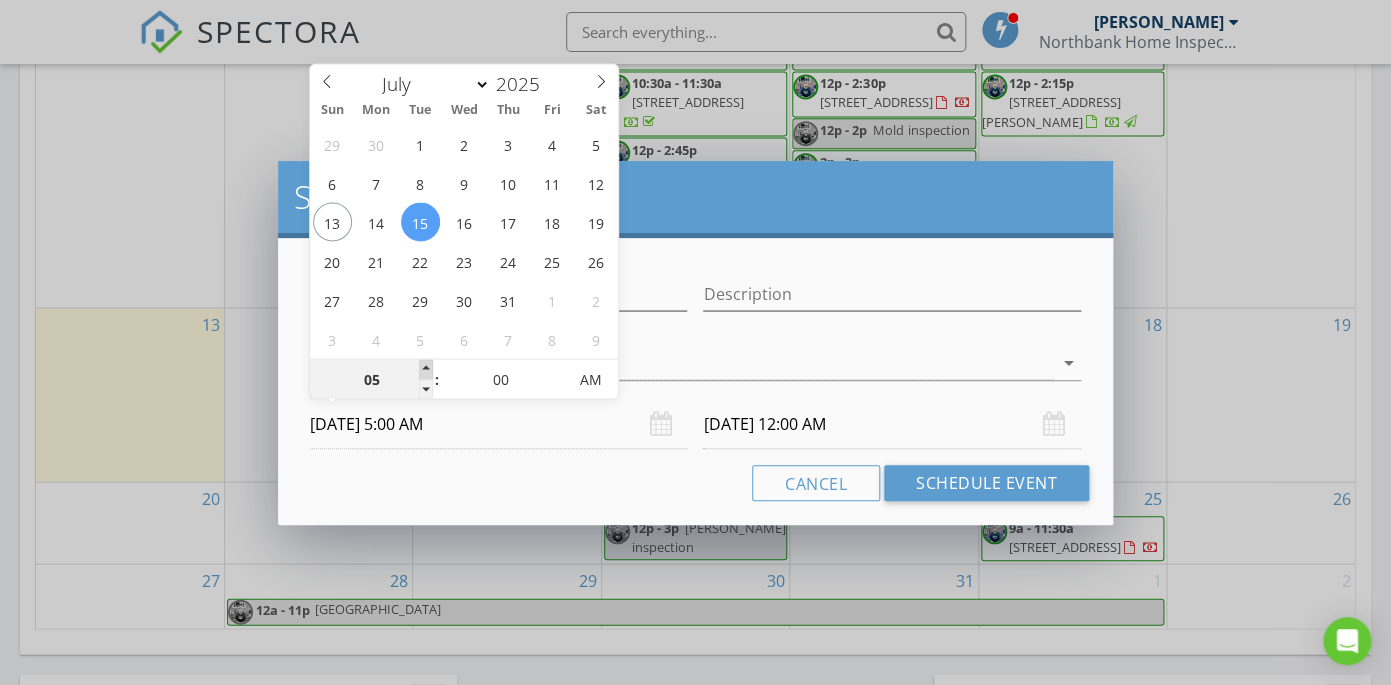 click at bounding box center [426, 369] 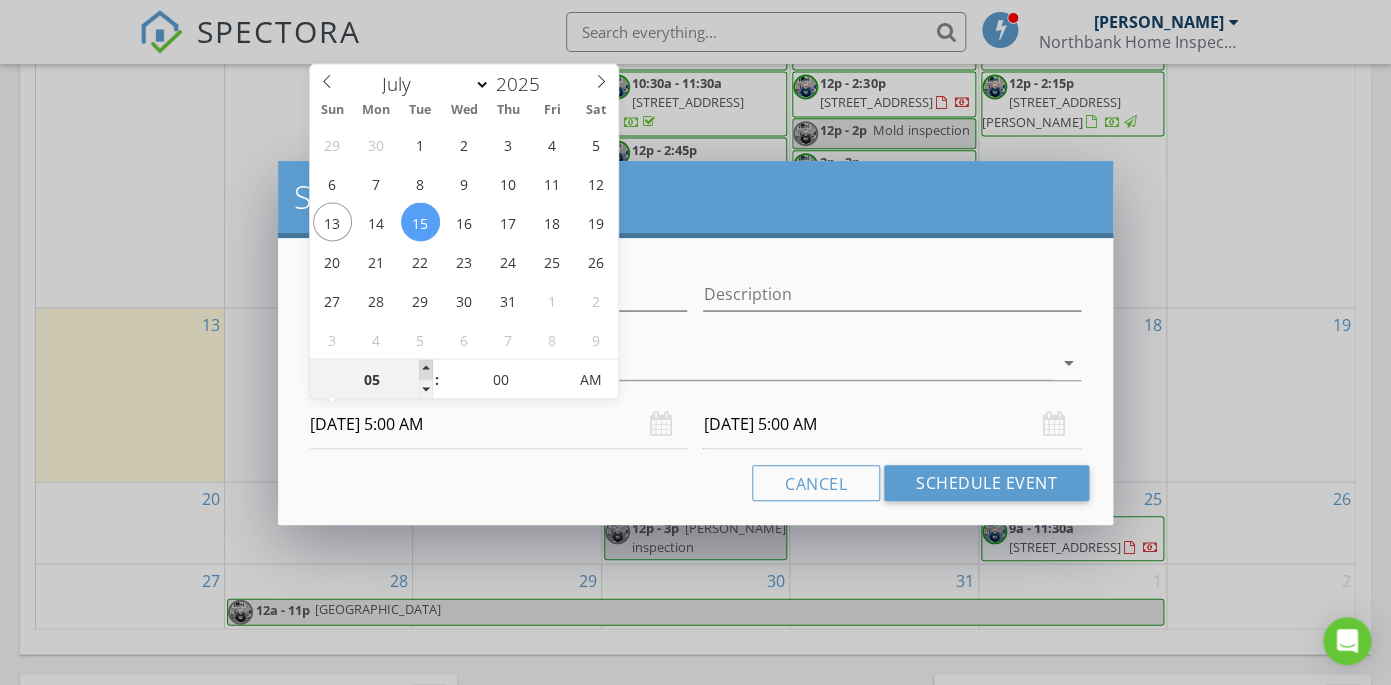 type on "06" 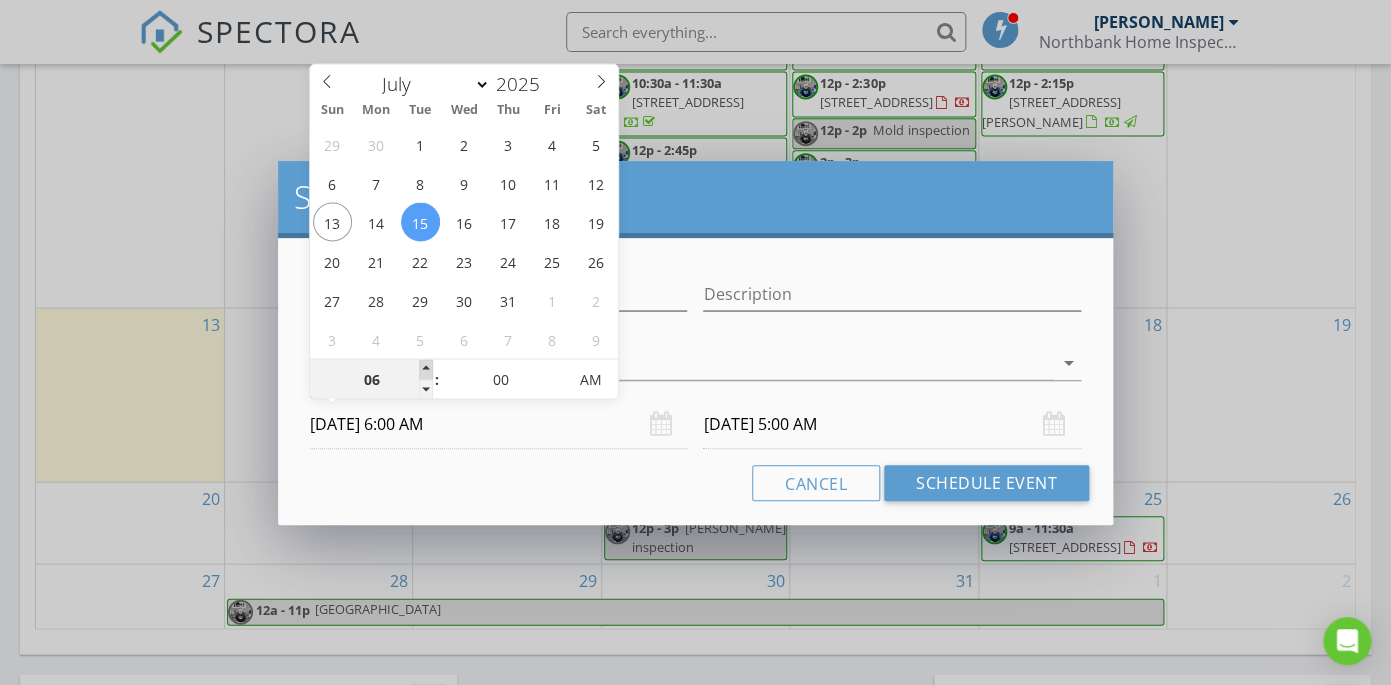 click at bounding box center (426, 369) 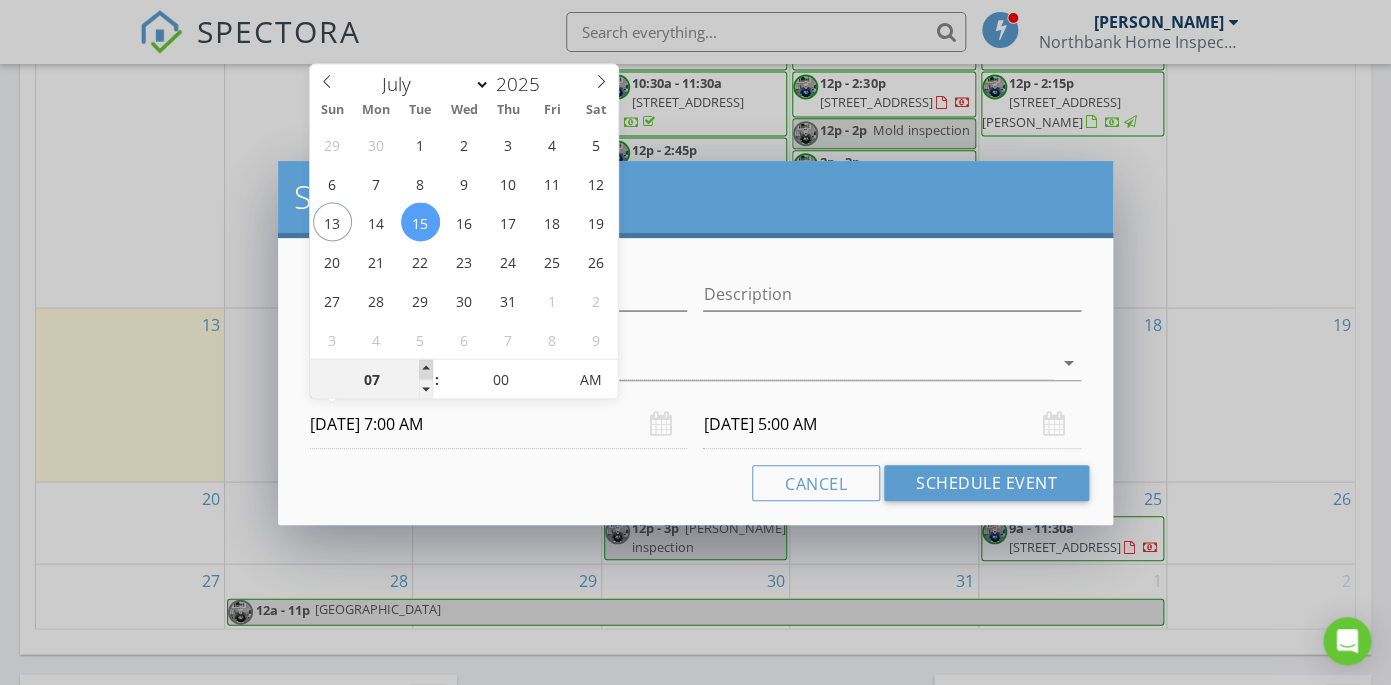 click at bounding box center [426, 369] 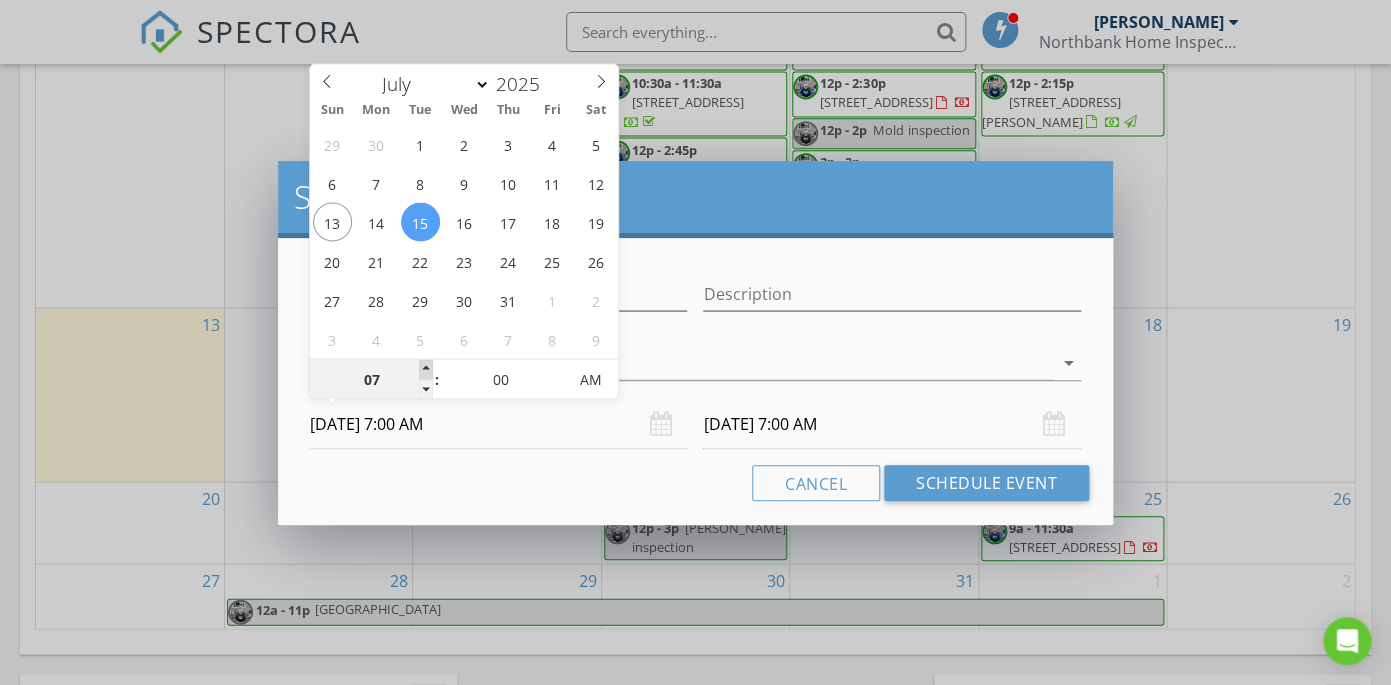 type on "08" 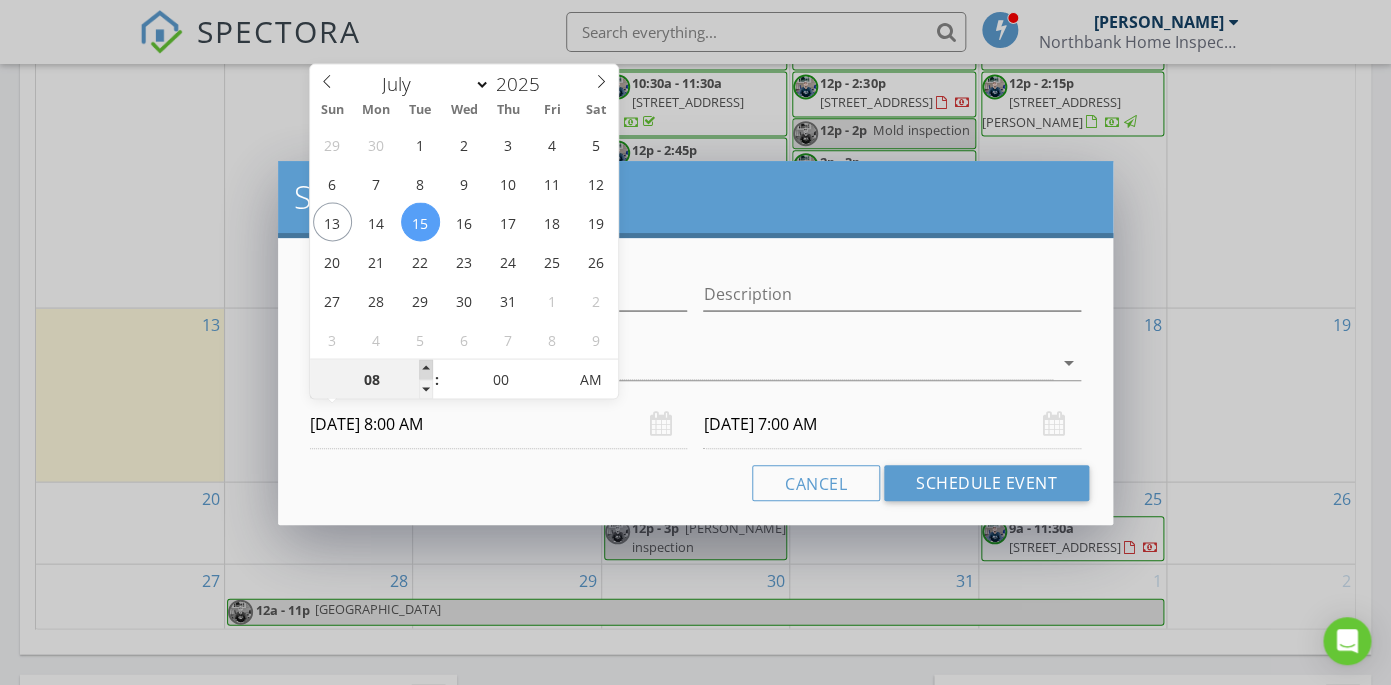 click at bounding box center [426, 369] 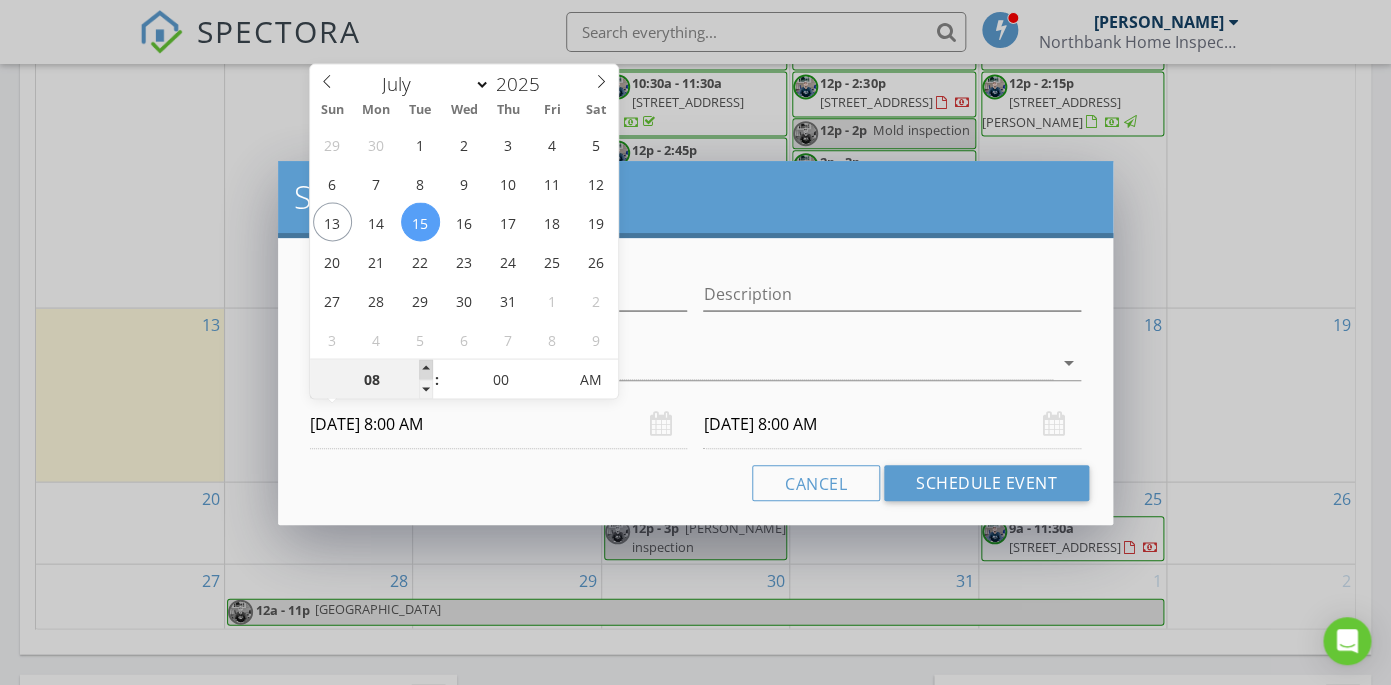 type on "09" 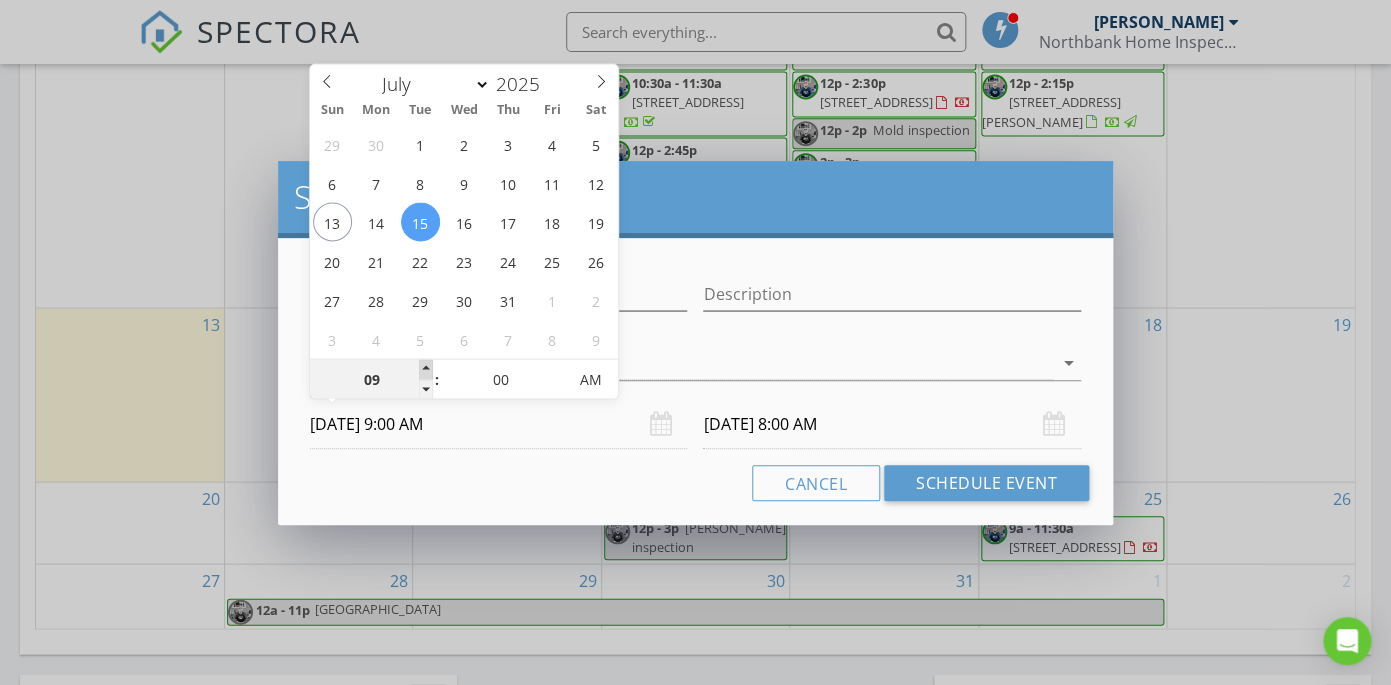 click at bounding box center [426, 369] 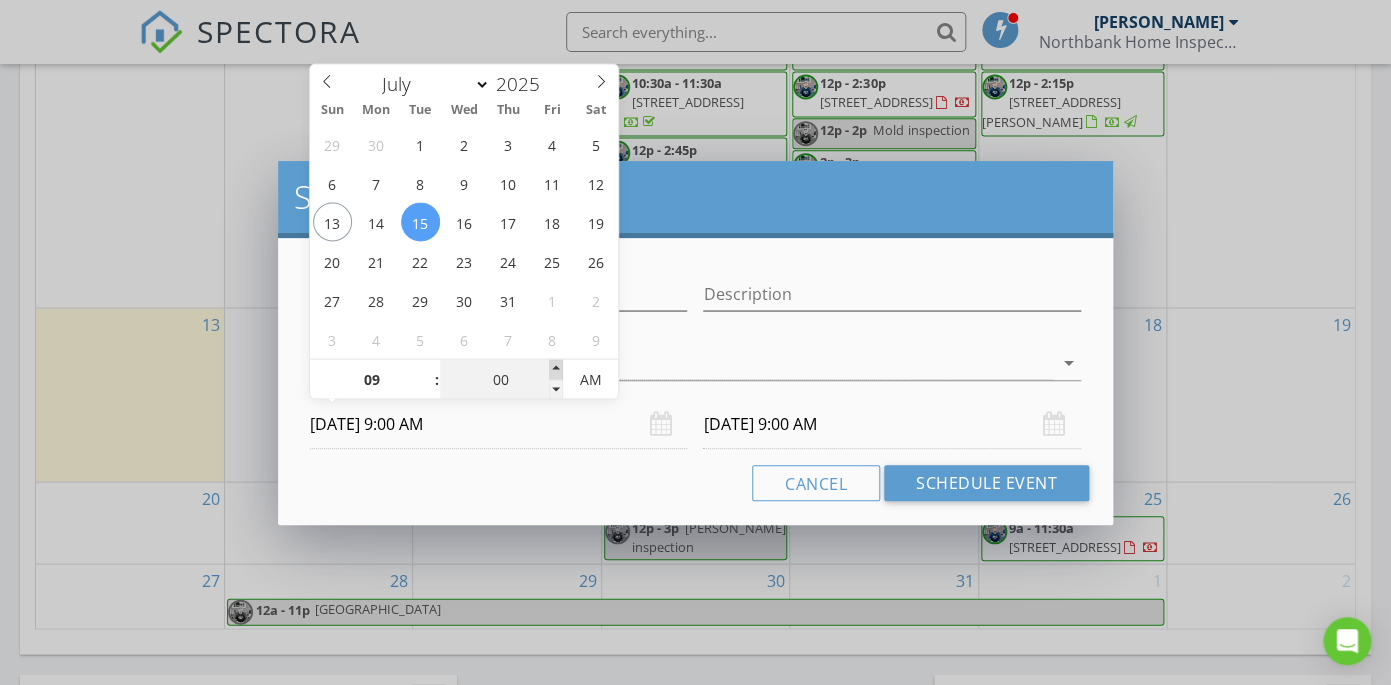 type on "05" 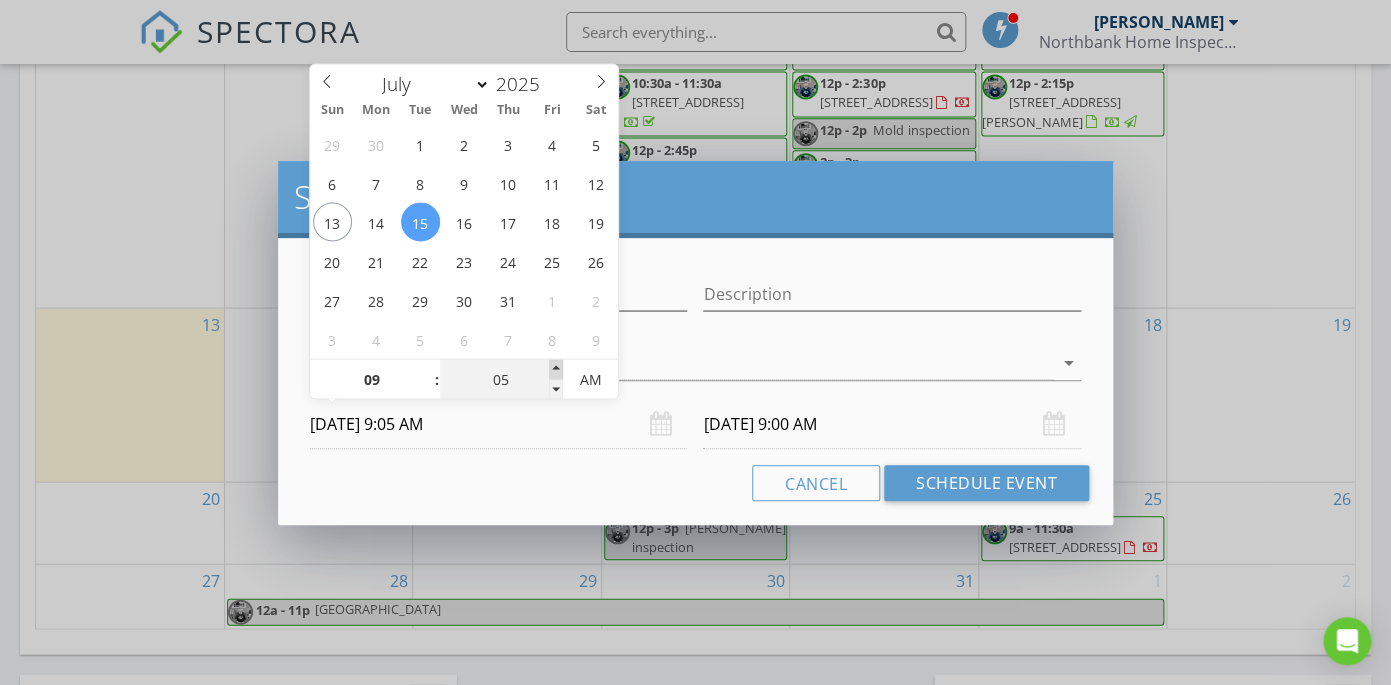 click at bounding box center [556, 369] 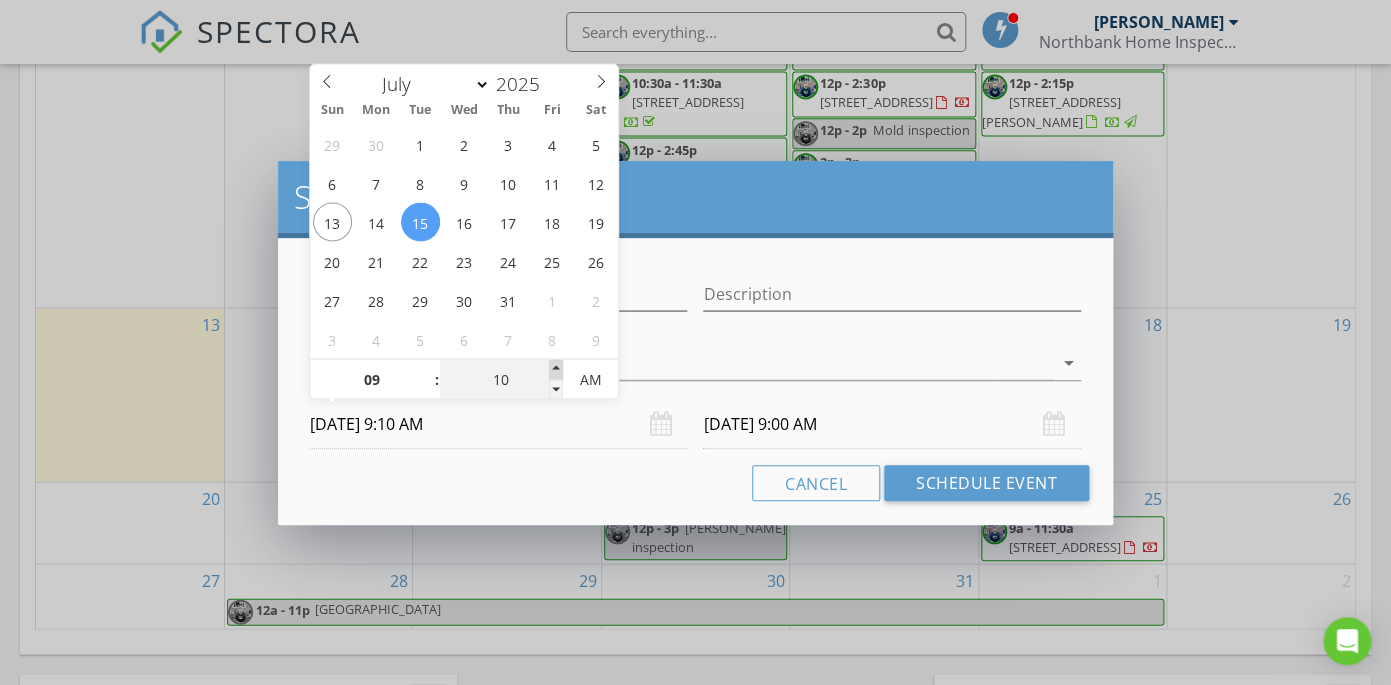 click at bounding box center [556, 369] 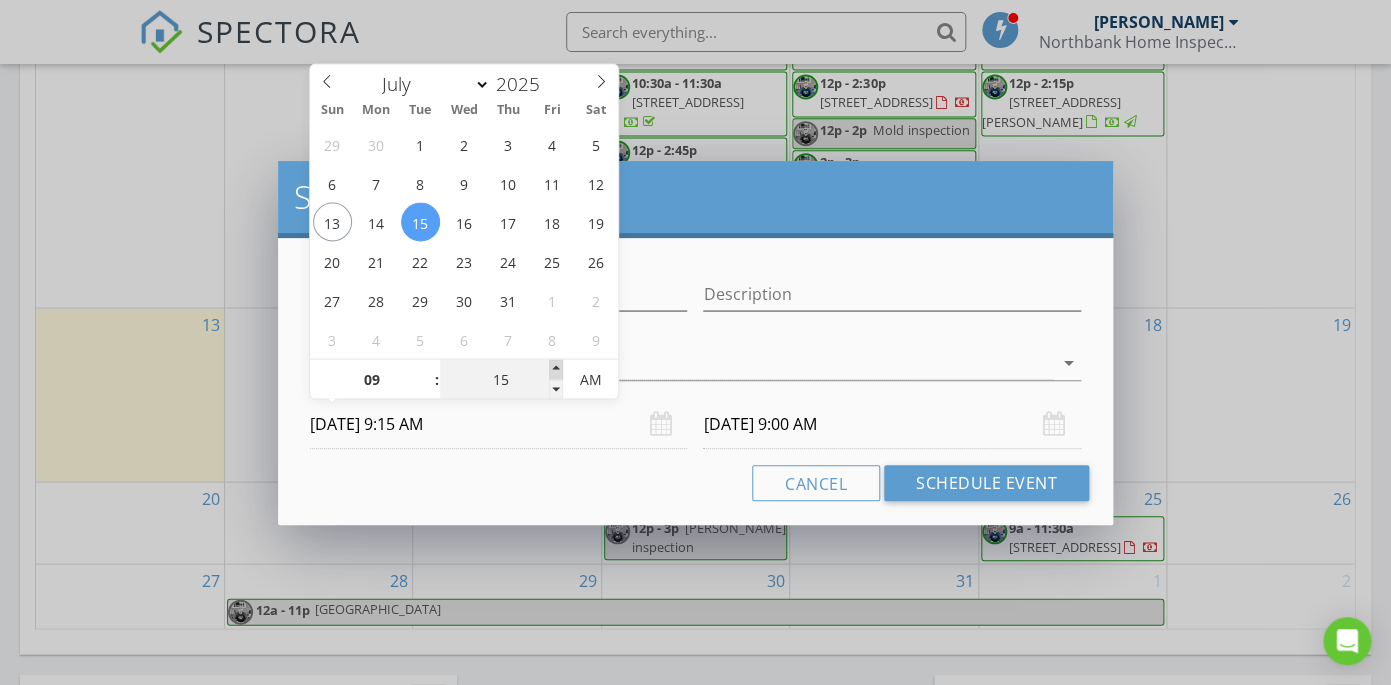 click at bounding box center [556, 369] 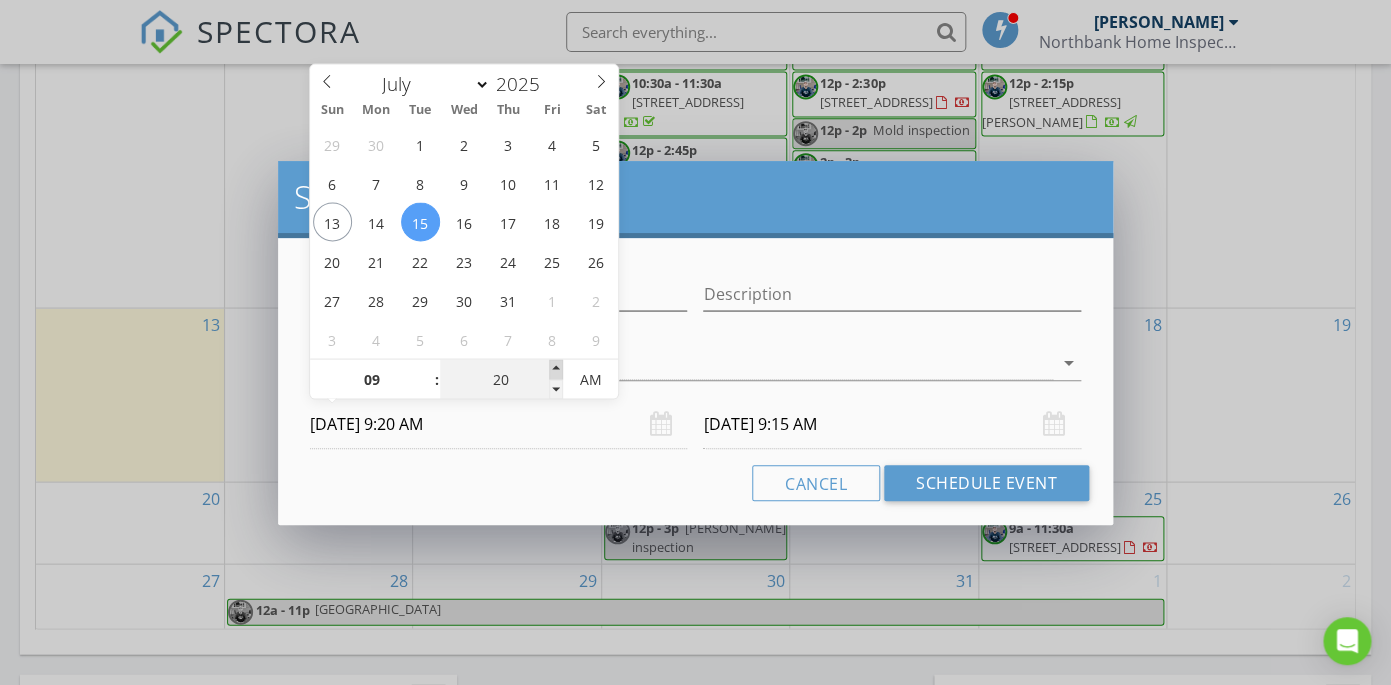 click at bounding box center (556, 369) 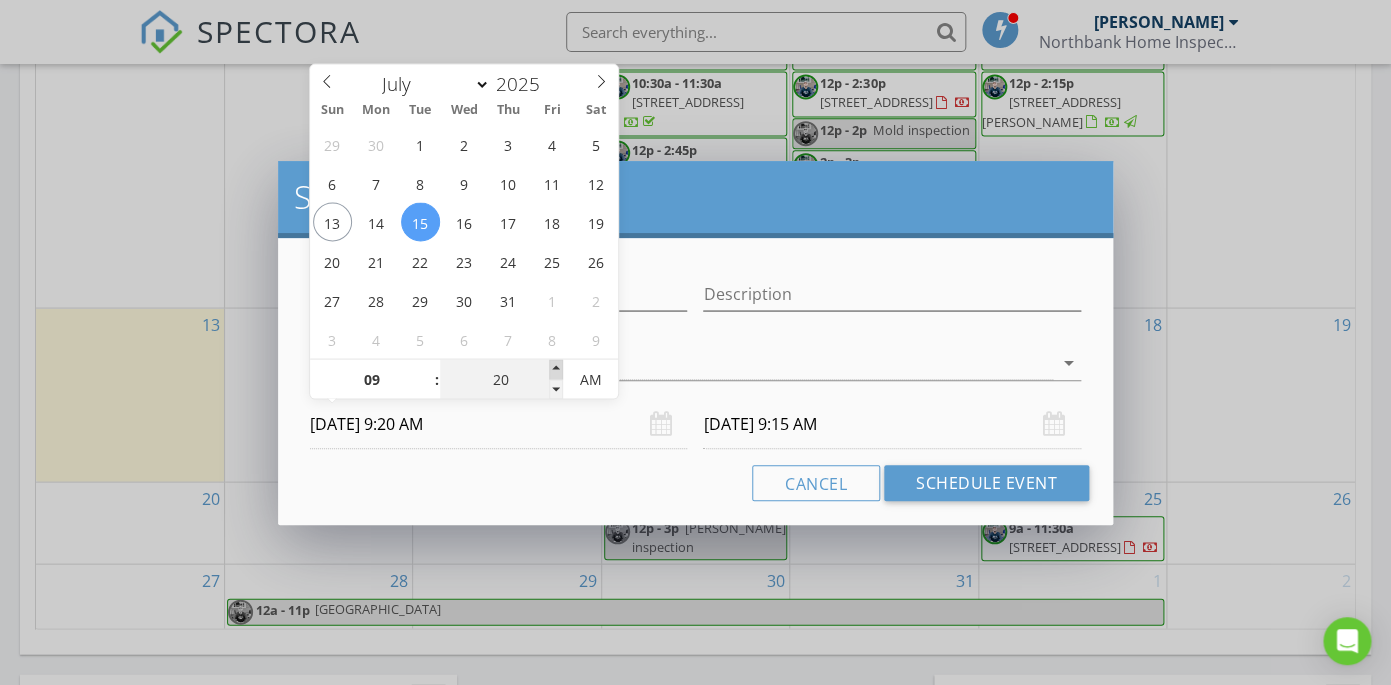 type on "20" 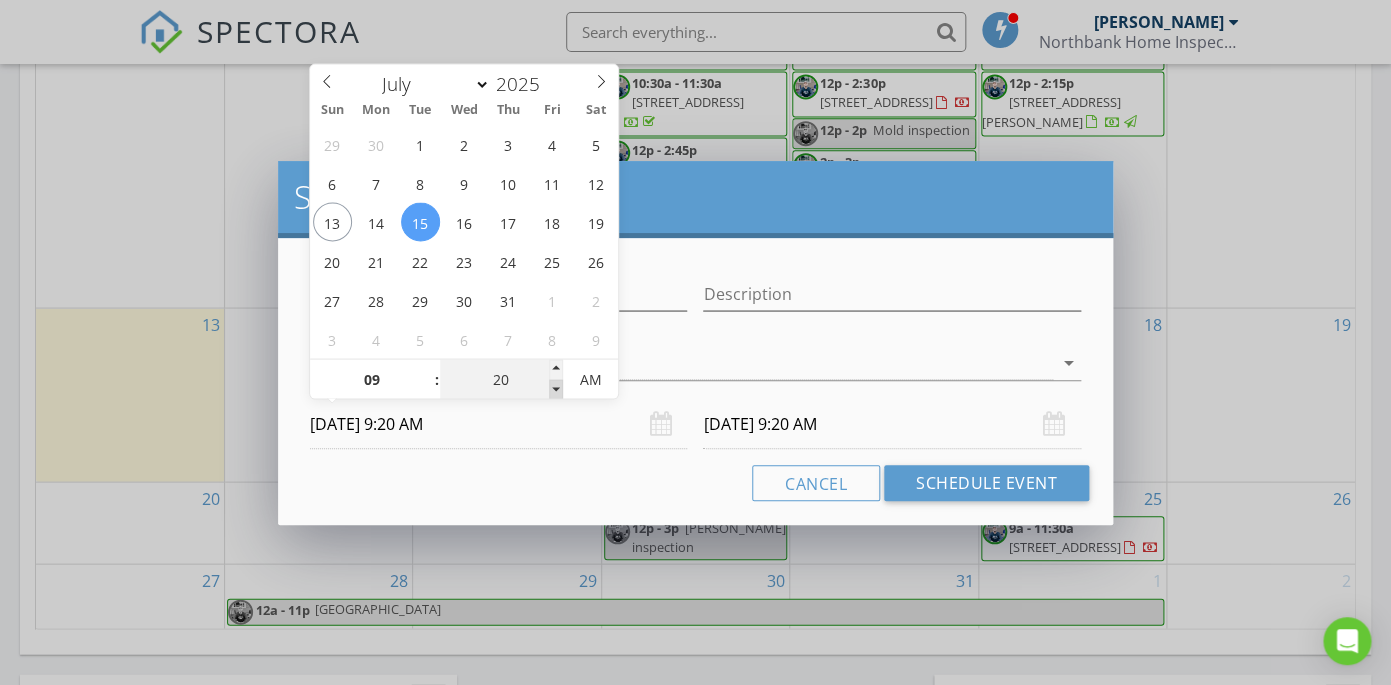 type on "15" 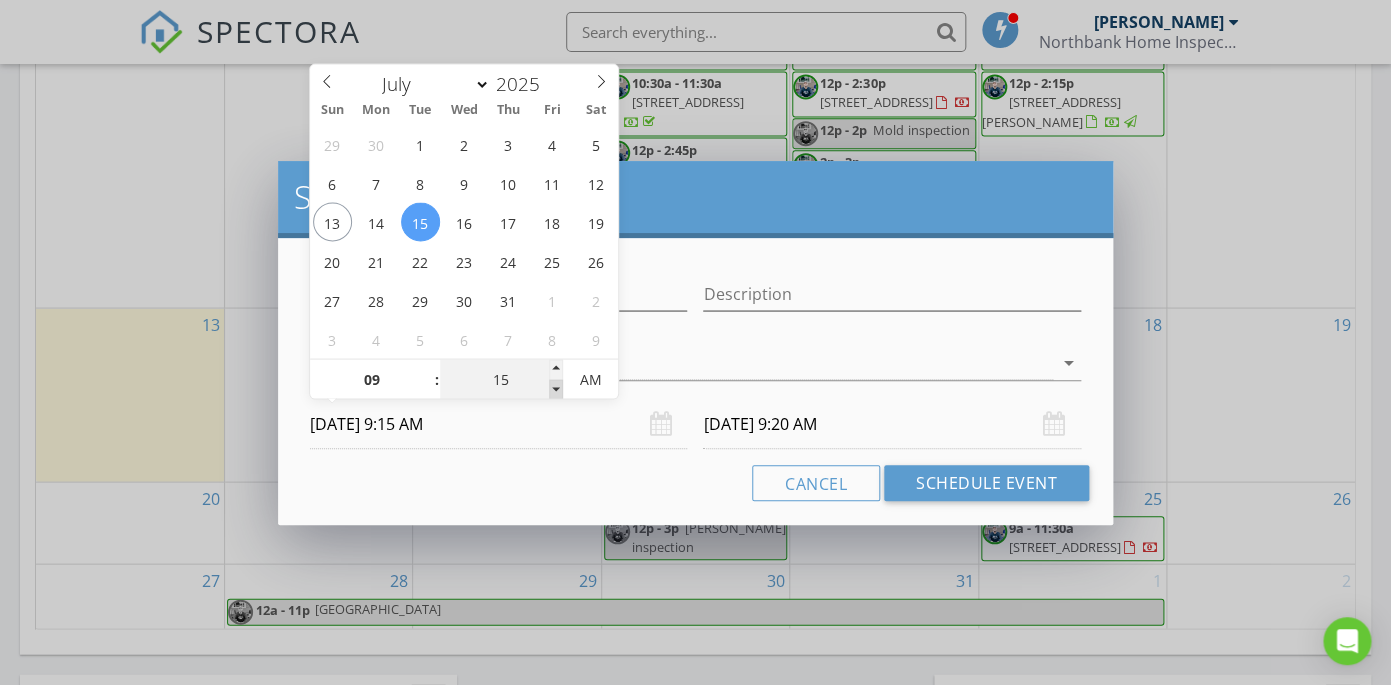 click at bounding box center [556, 389] 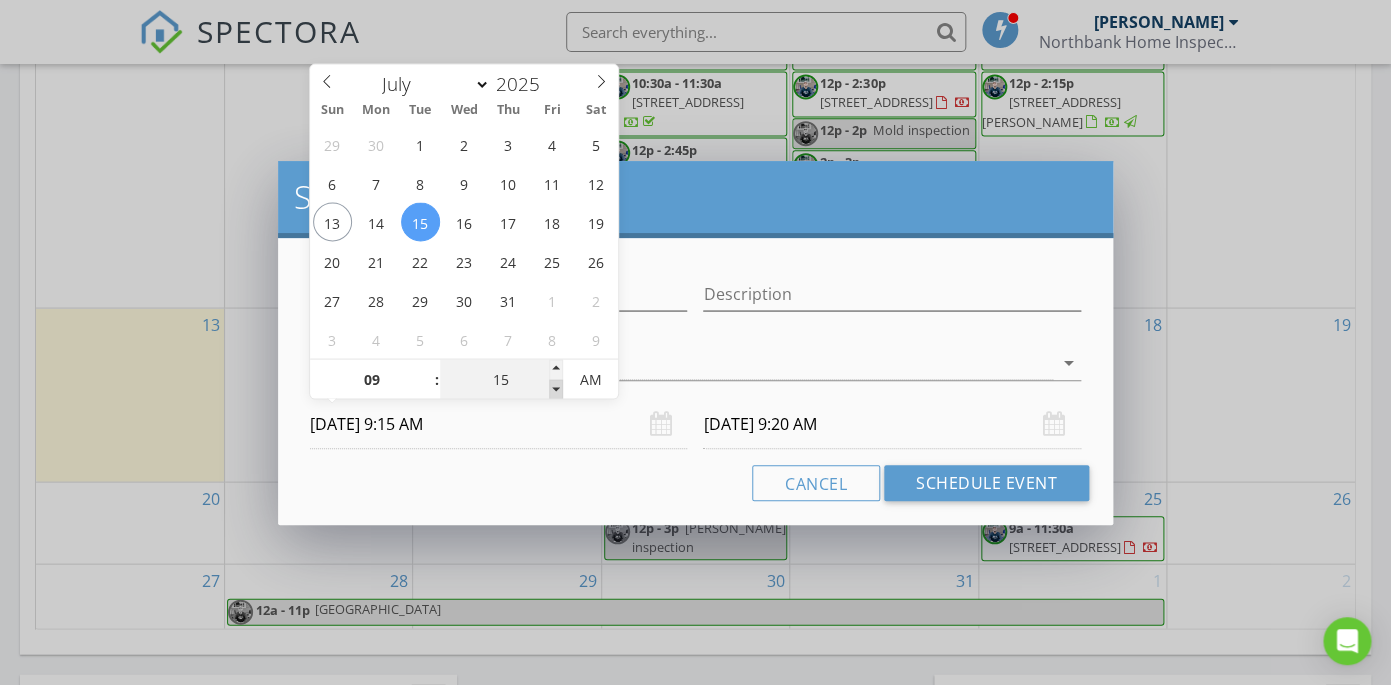 type on "15" 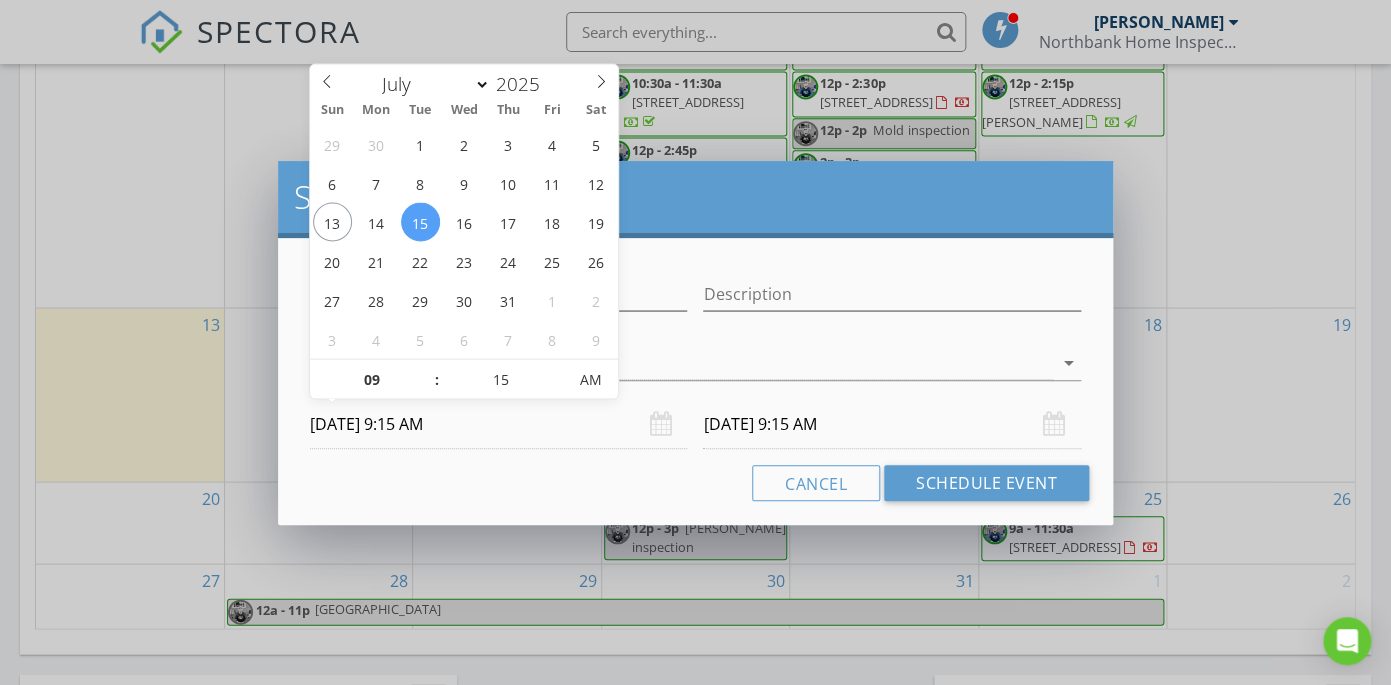 click on "[DATE] 9:15 AM" at bounding box center [498, 424] 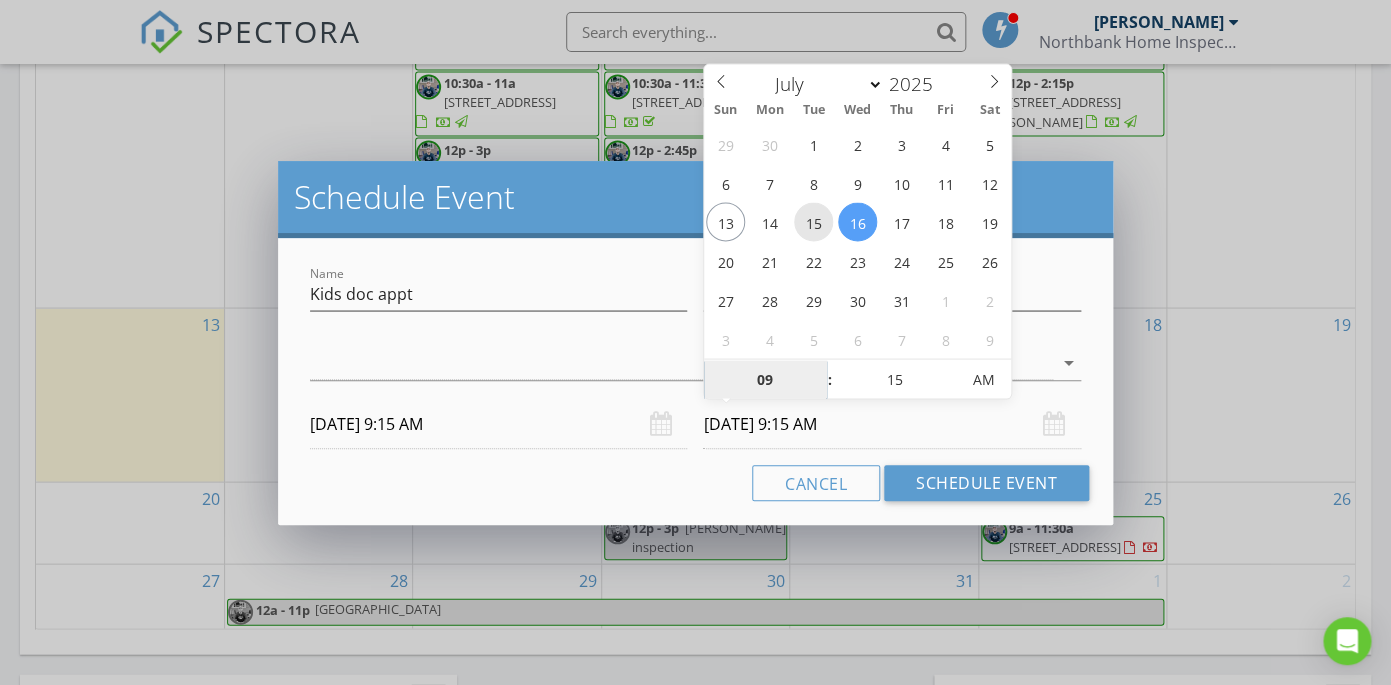 type on "[DATE] 9:15 AM" 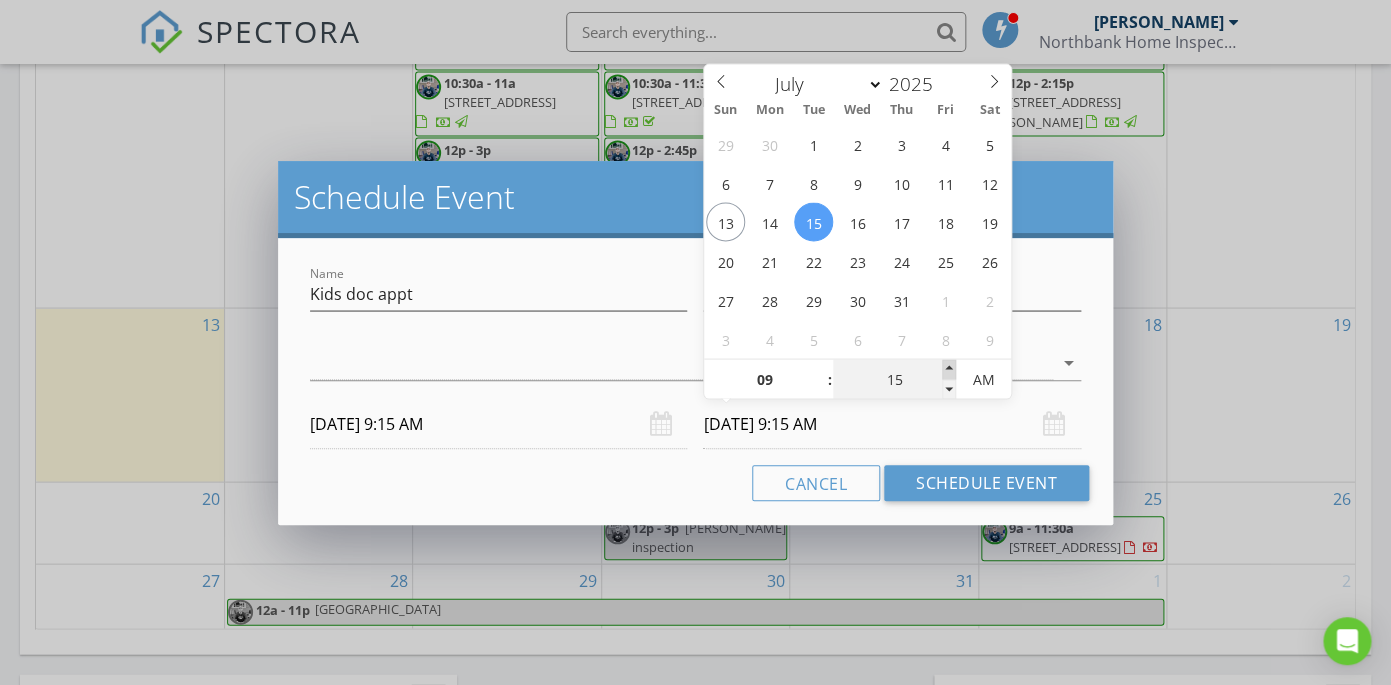type on "20" 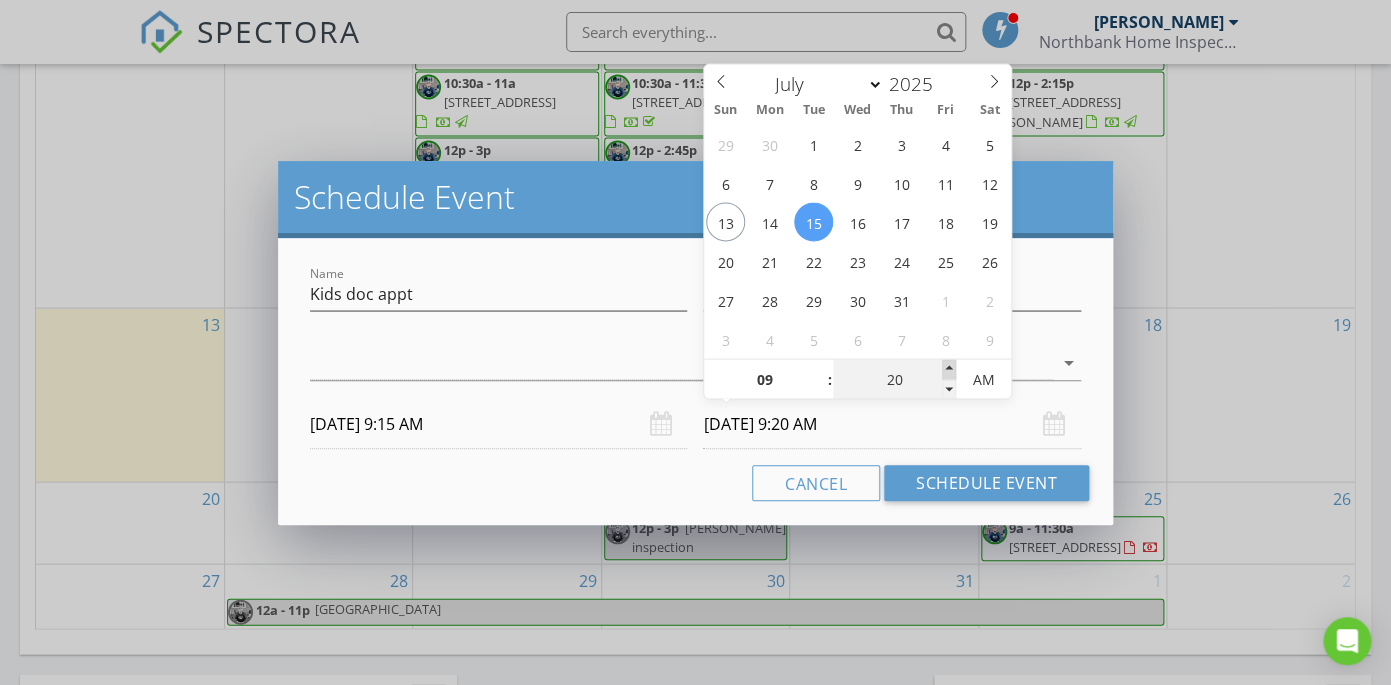 click at bounding box center [949, 369] 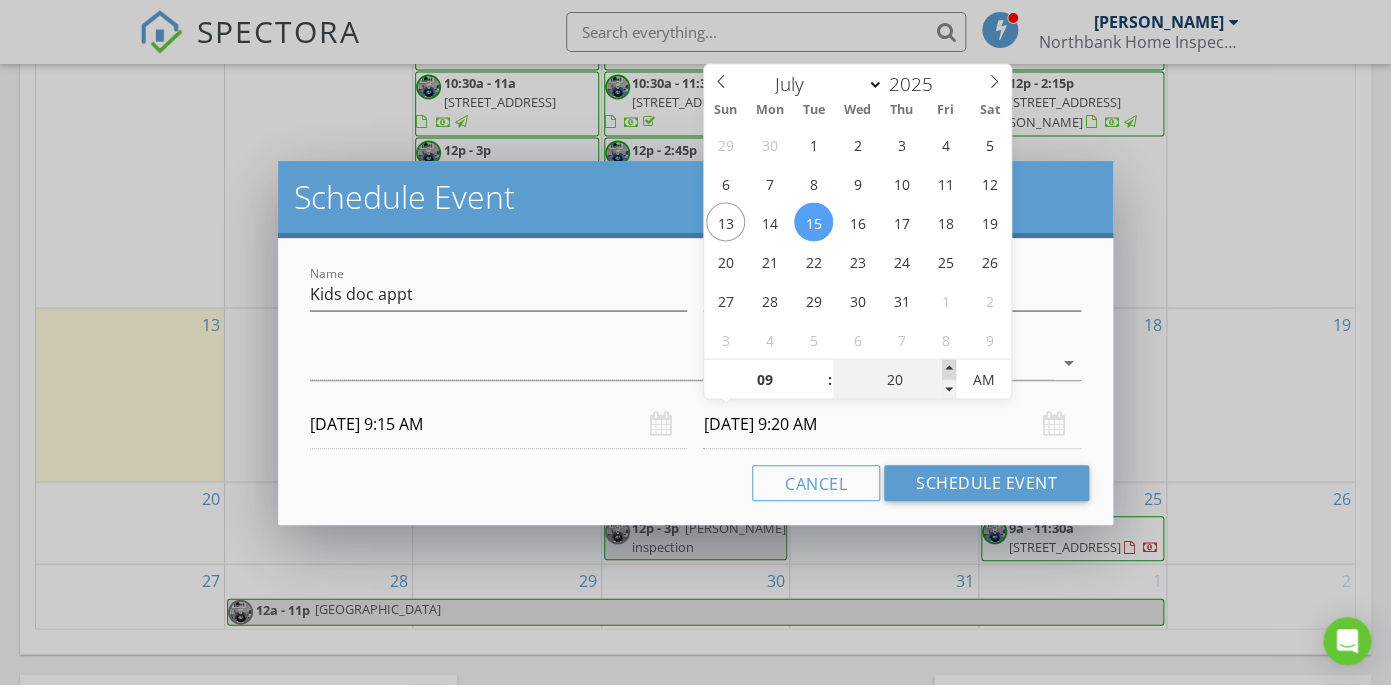type on "25" 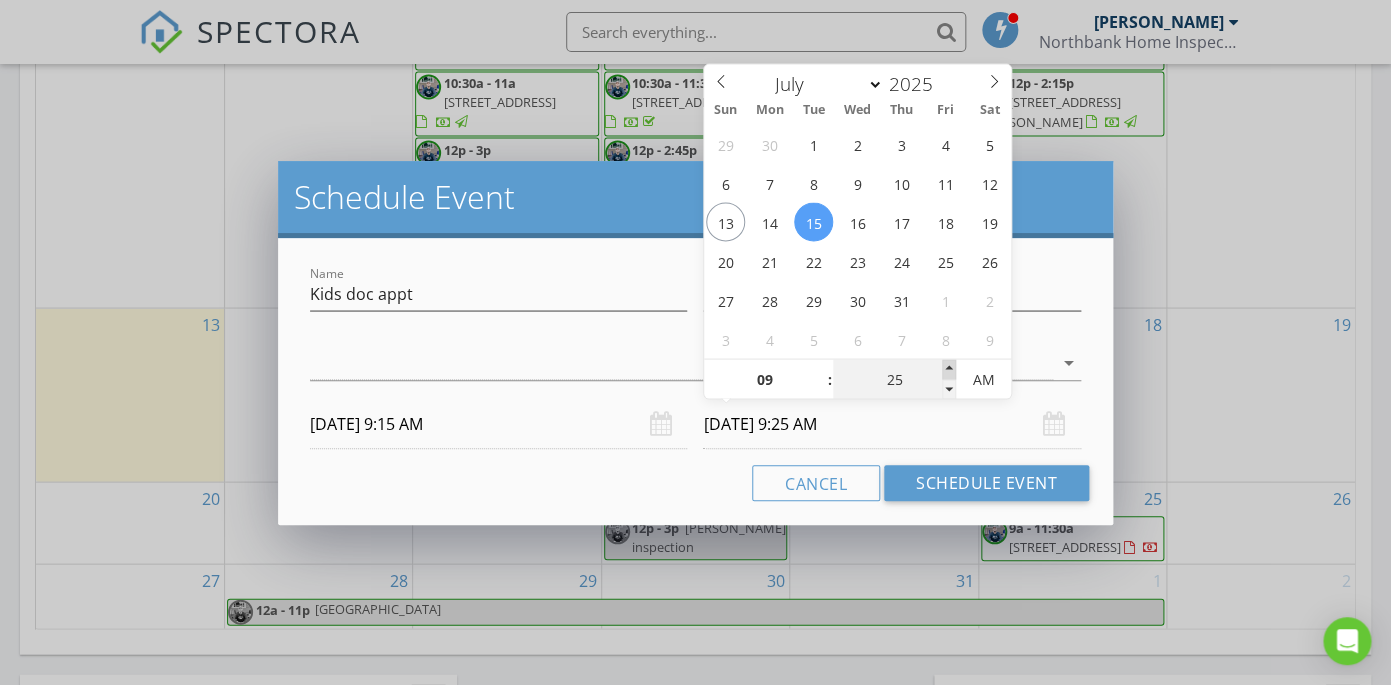 click at bounding box center (949, 369) 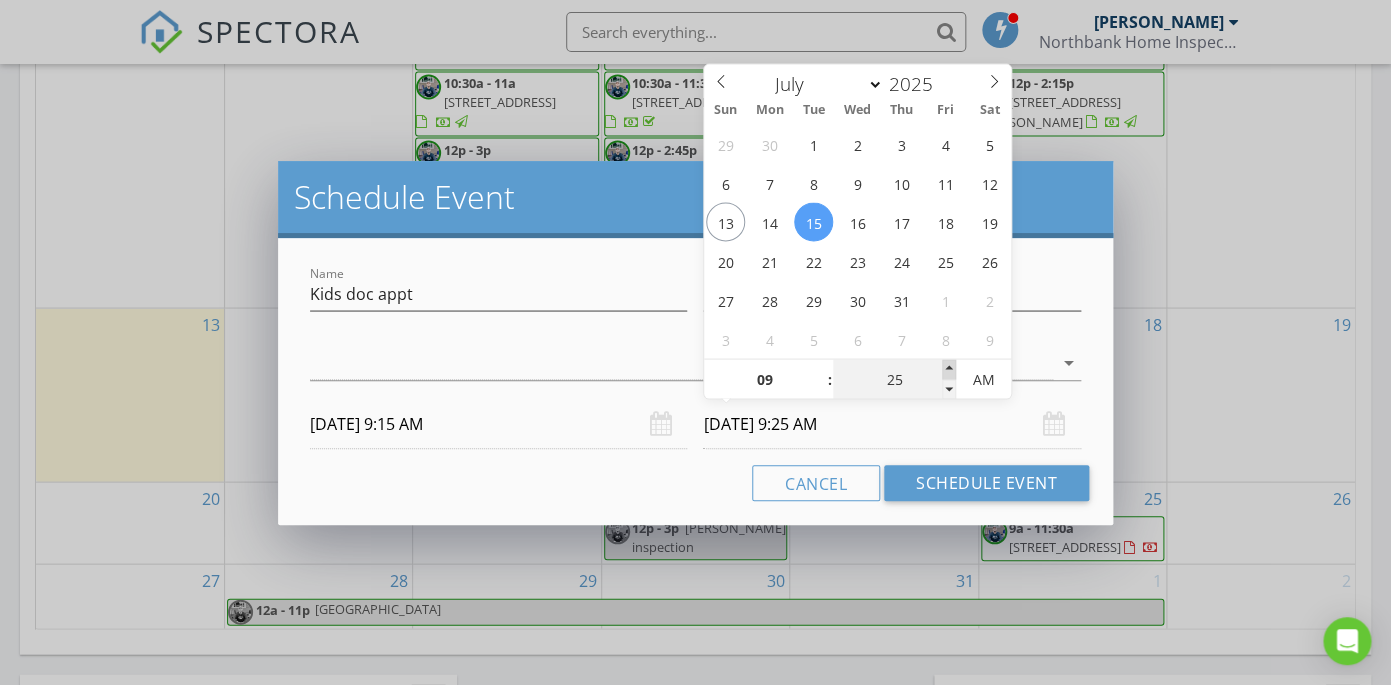 type on "30" 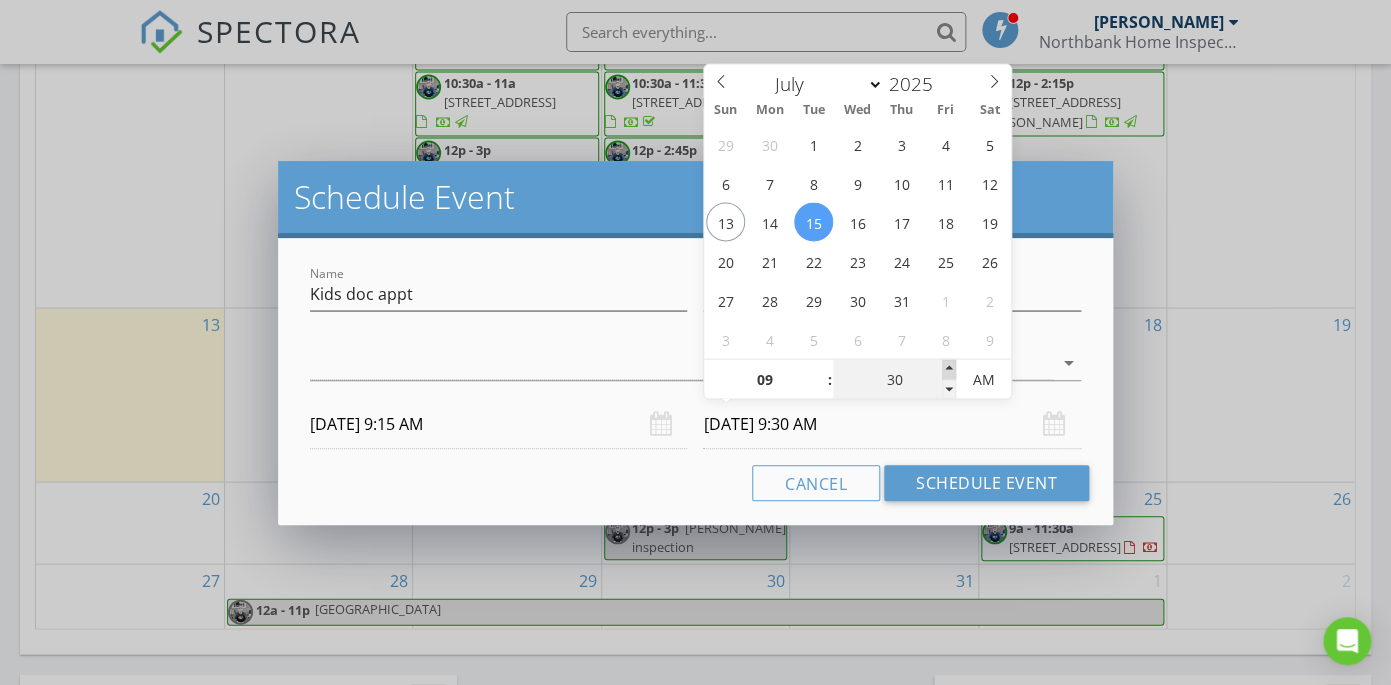 click at bounding box center [949, 369] 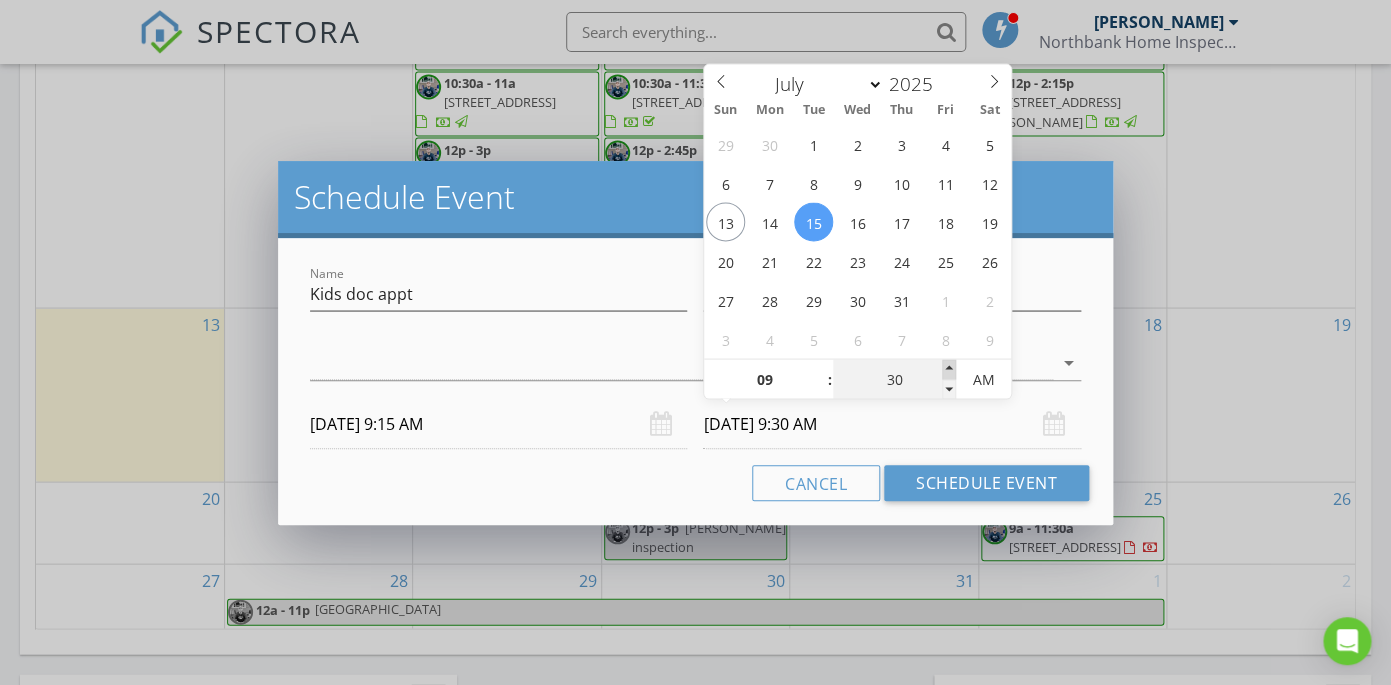 type on "35" 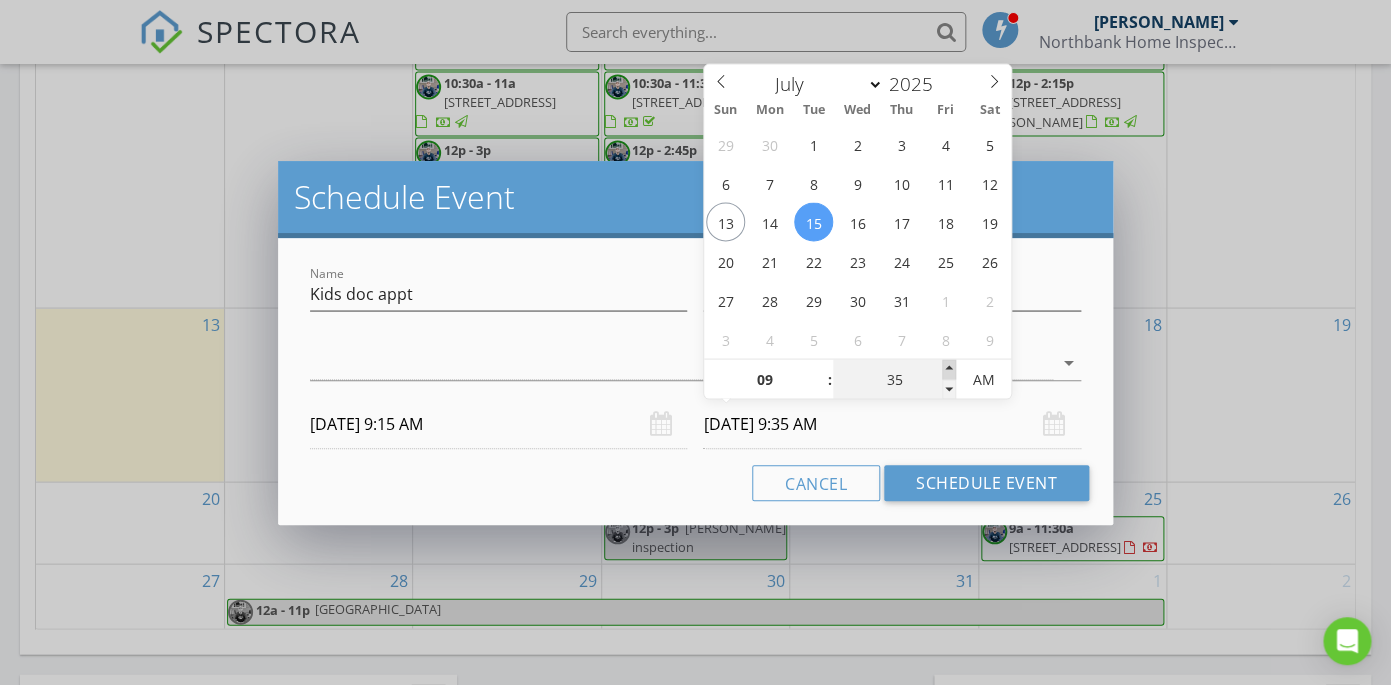 click at bounding box center (949, 369) 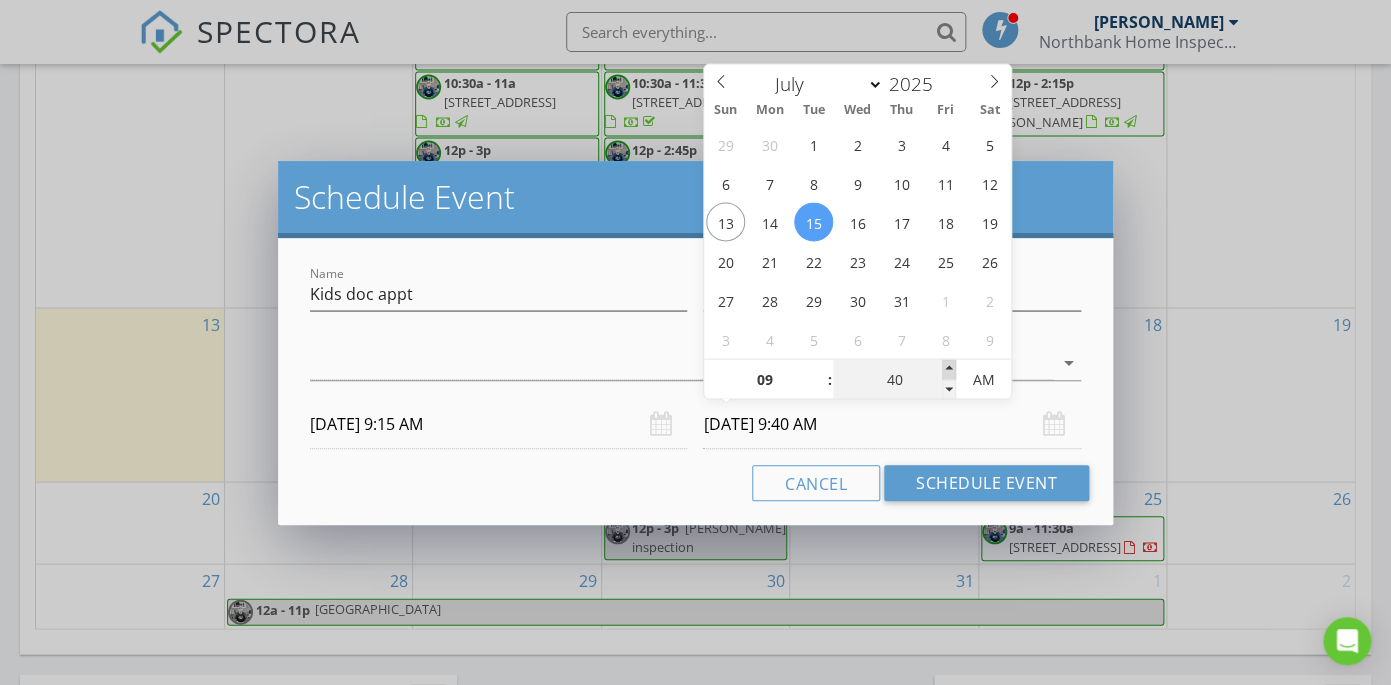 click at bounding box center (949, 369) 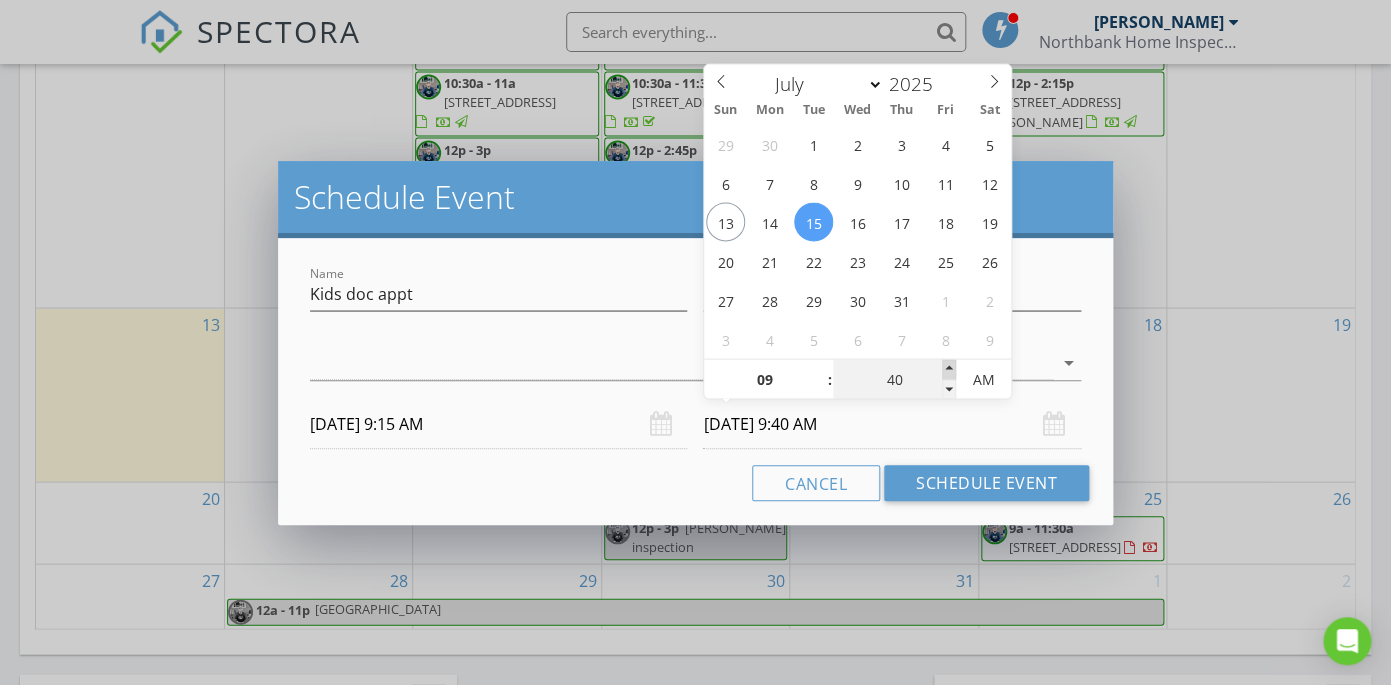 type on "45" 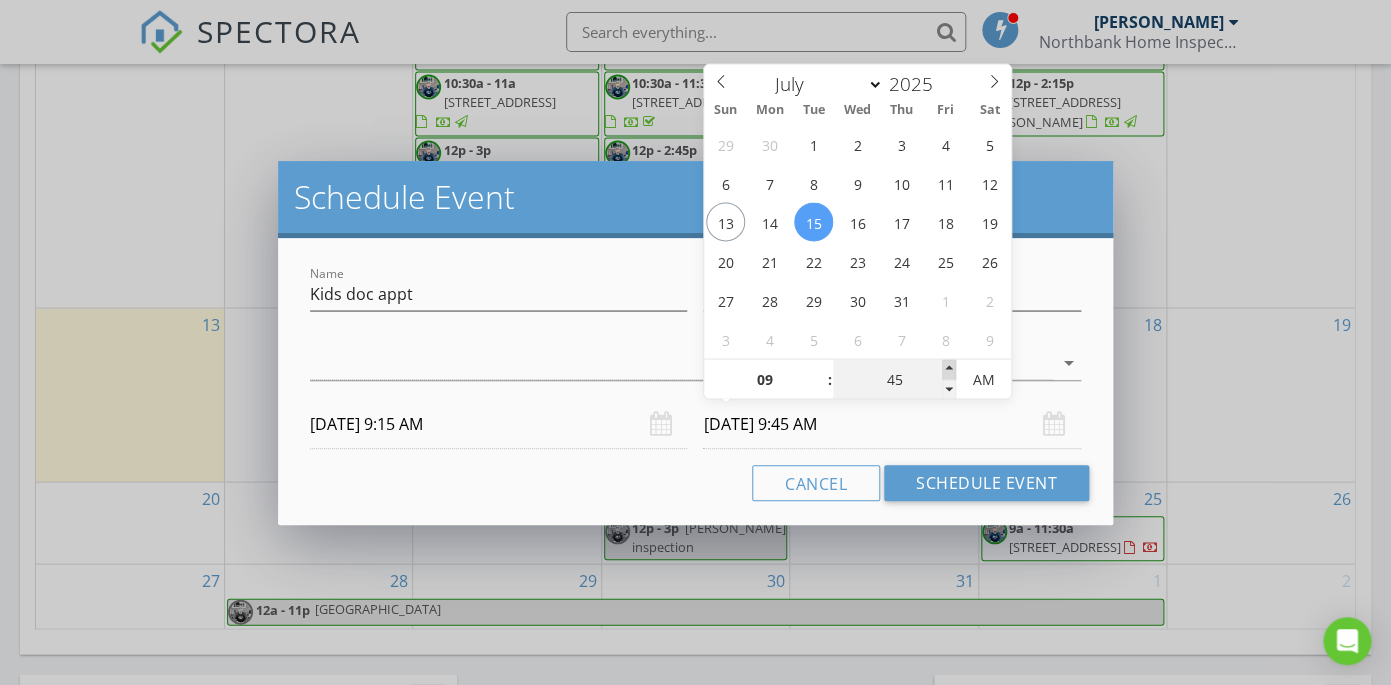 click at bounding box center (949, 369) 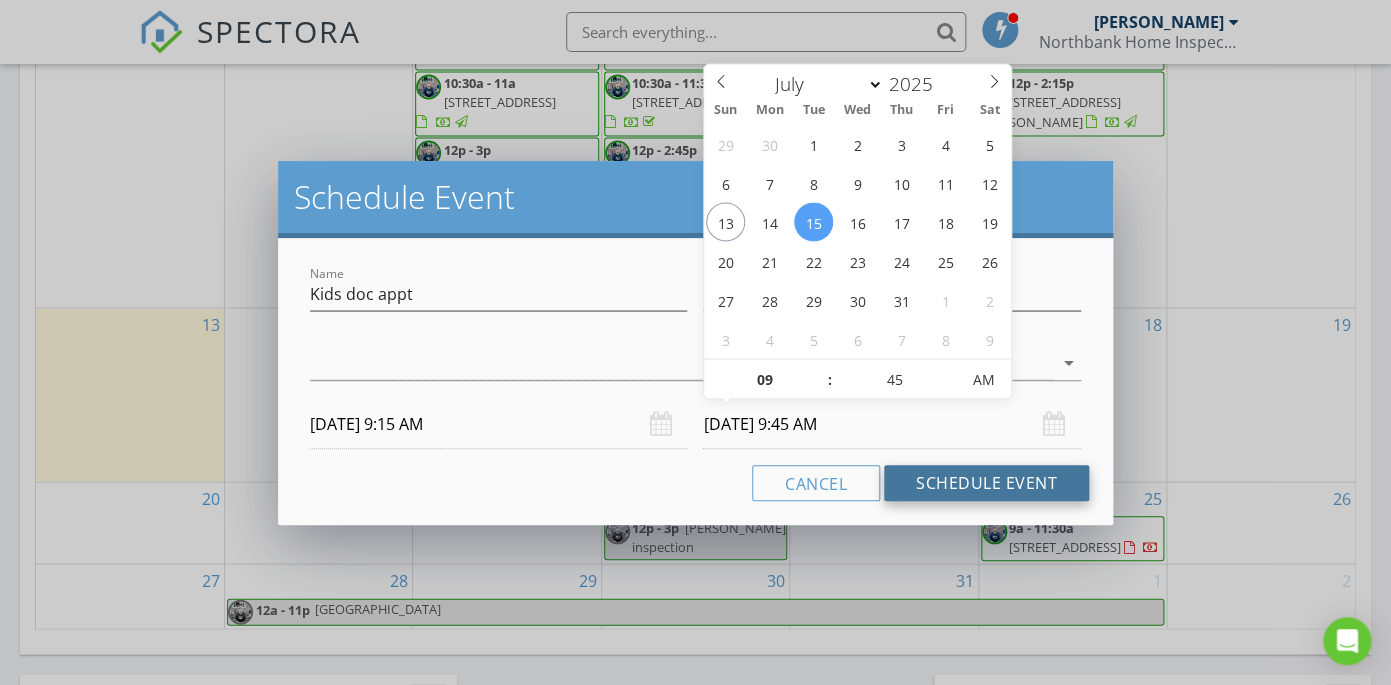click on "Schedule Event" at bounding box center (986, 483) 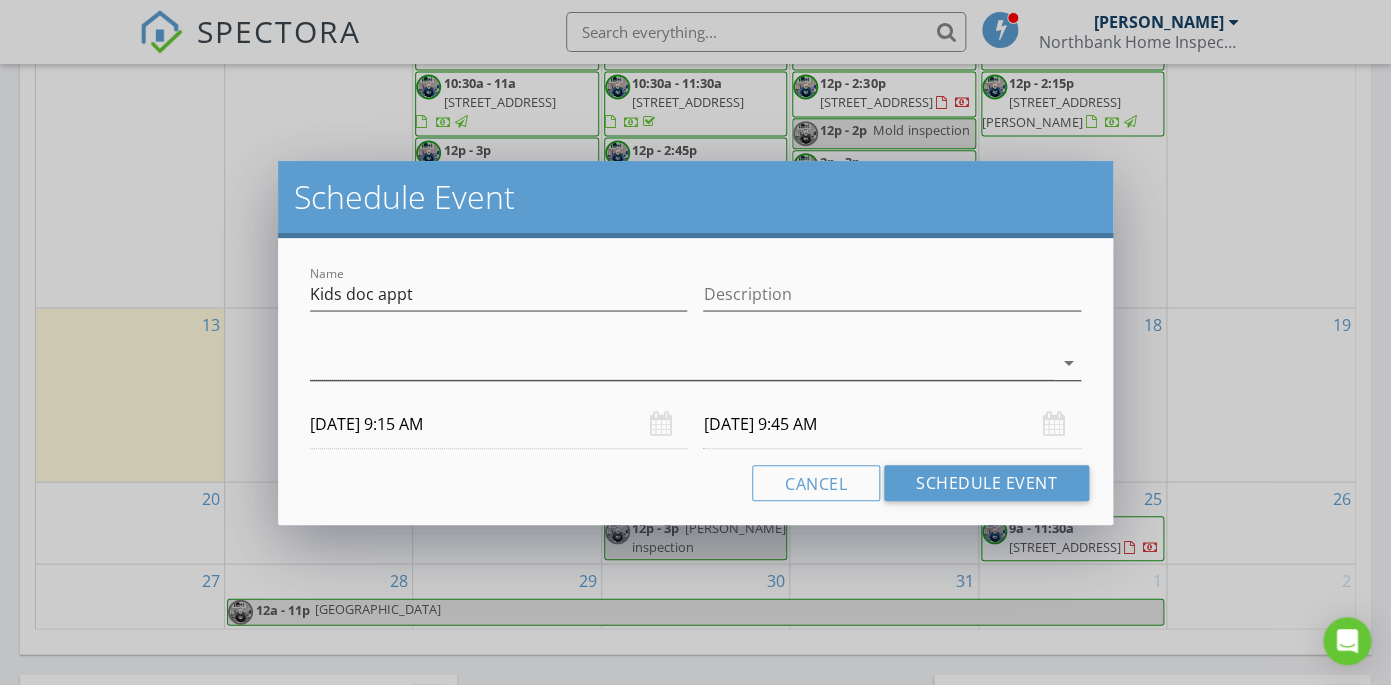 click at bounding box center [681, 363] 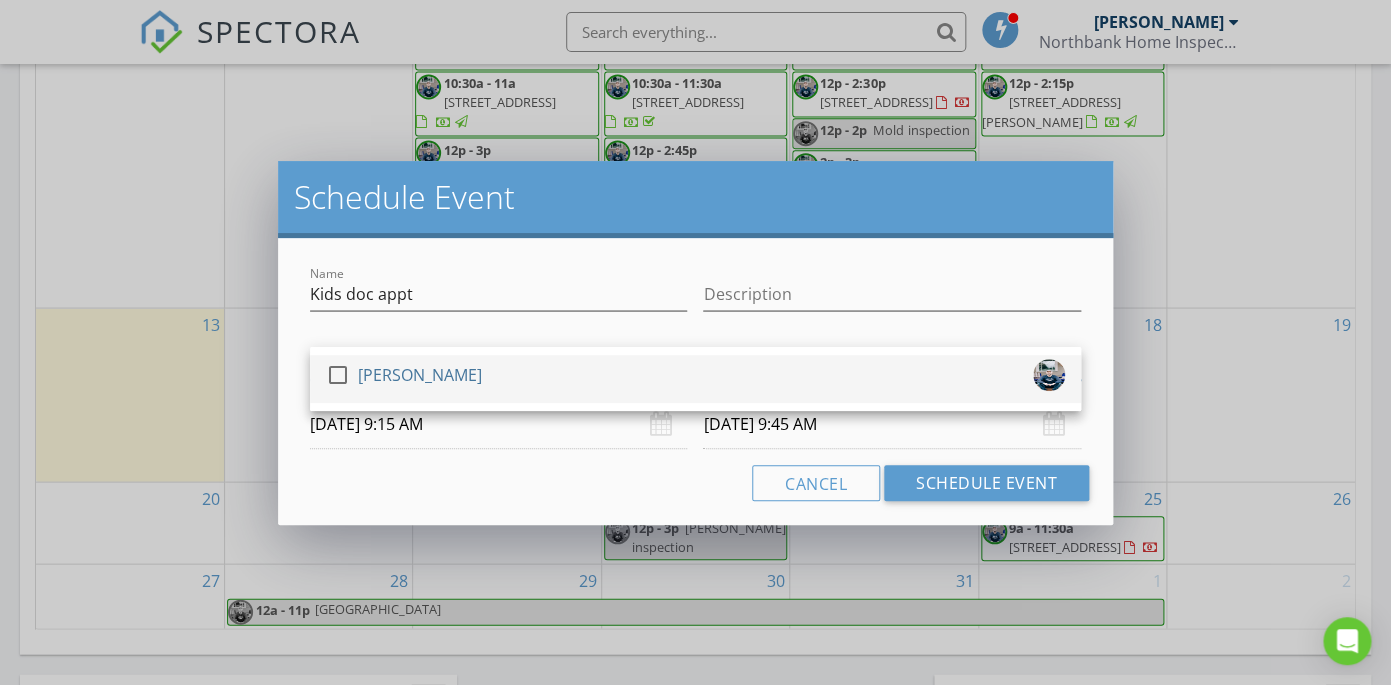 click on "check_box_outline_blank   [PERSON_NAME]" at bounding box center [695, 379] 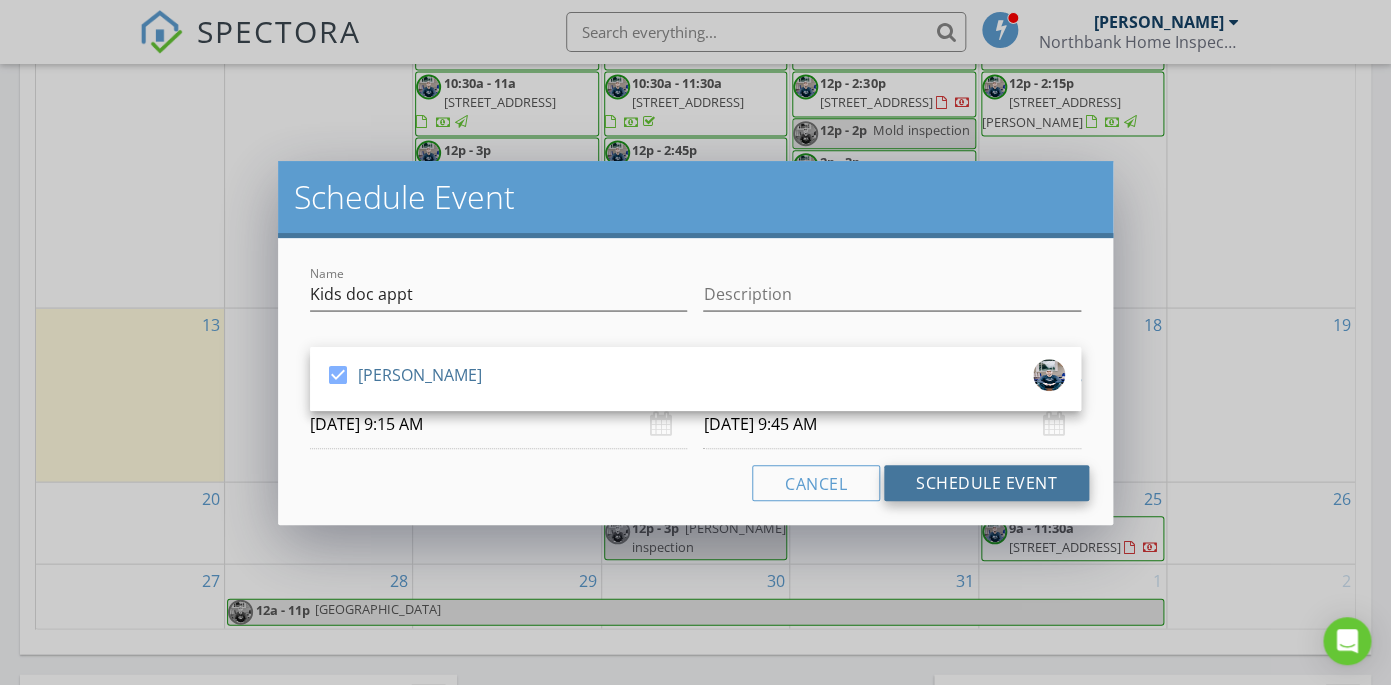 click on "Schedule Event" at bounding box center (986, 483) 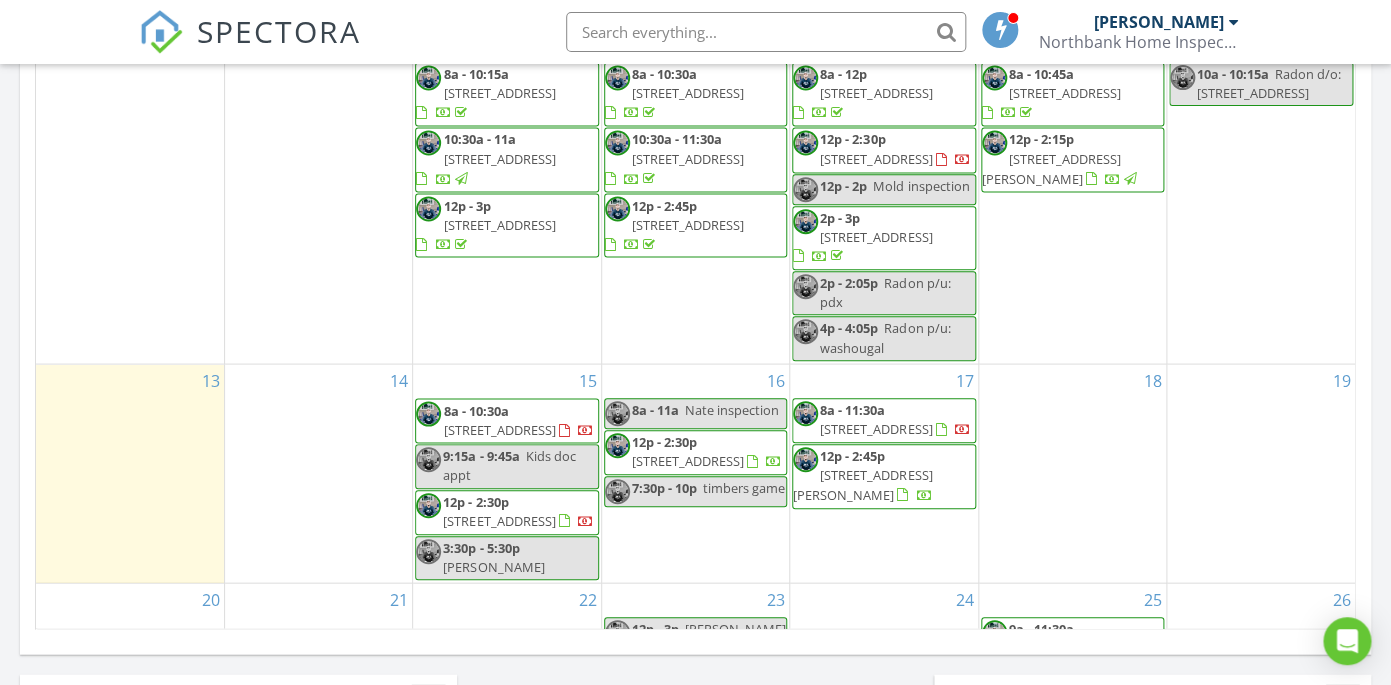 scroll, scrollTop: 203, scrollLeft: 0, axis: vertical 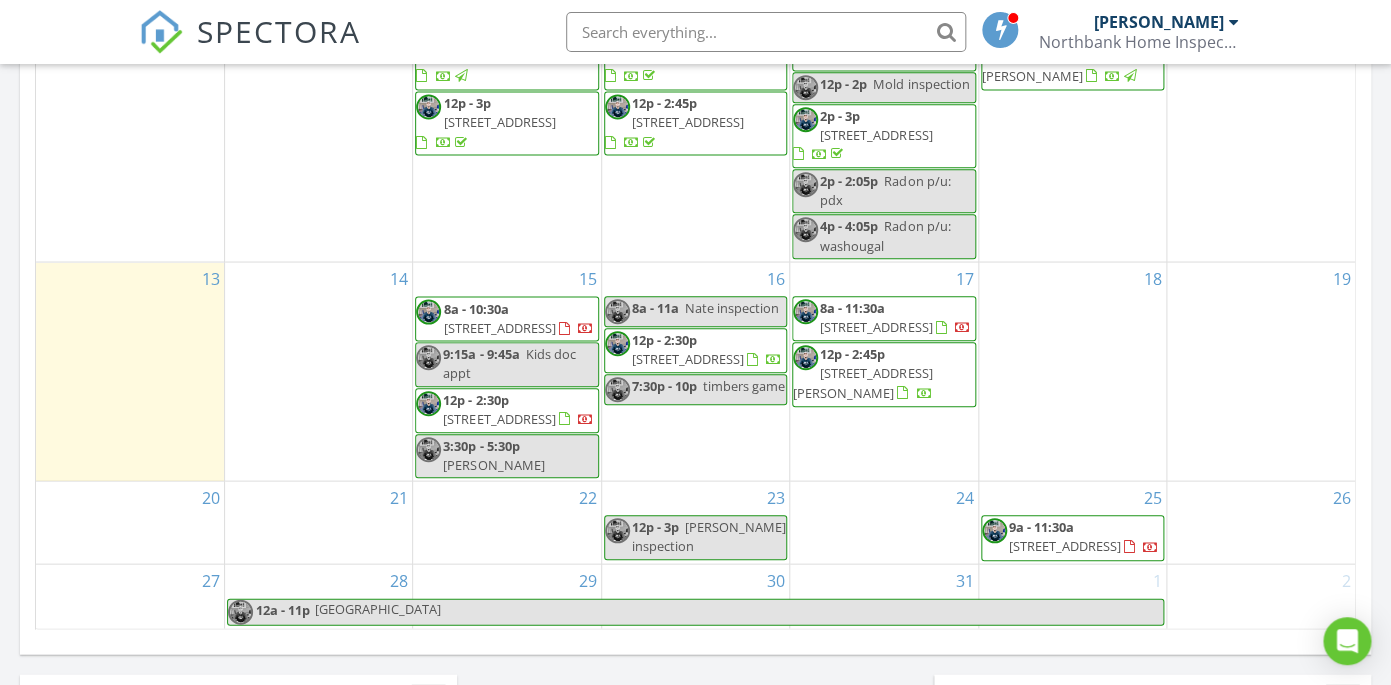 click on "3:30p - 5:30p" at bounding box center [481, 446] 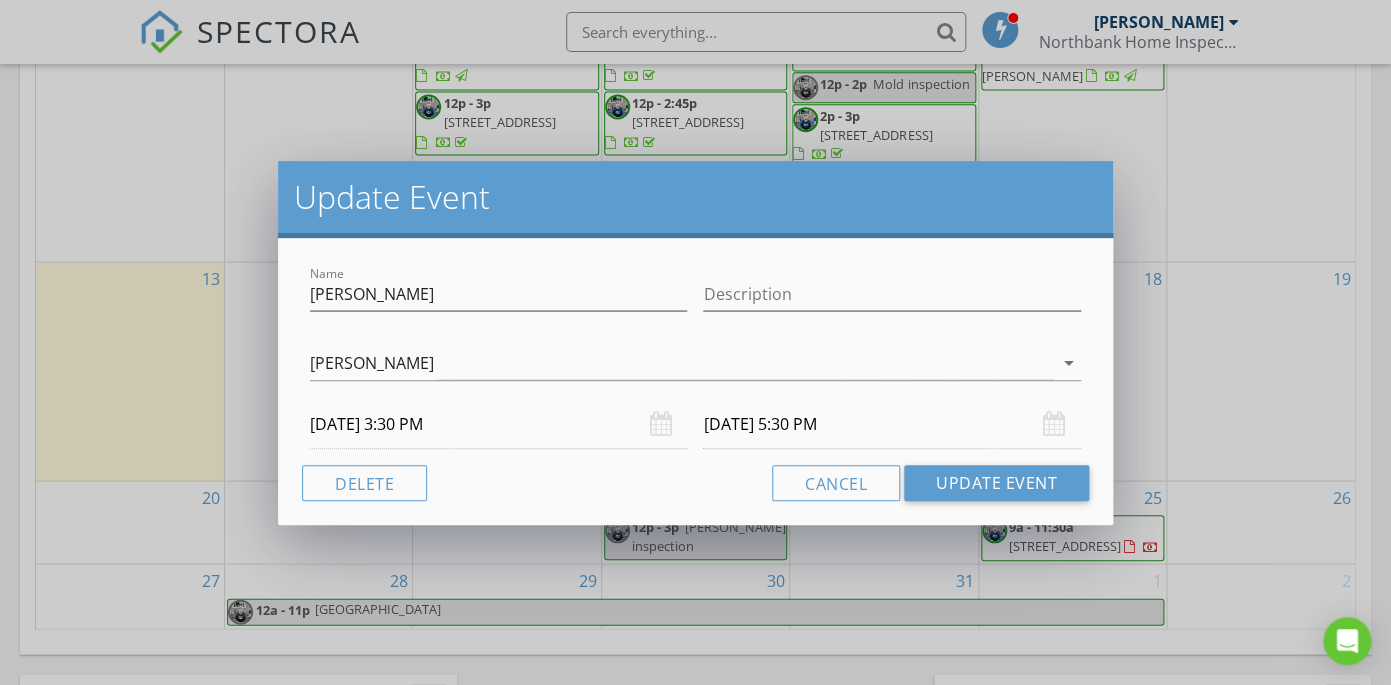 click on "[DATE] 3:30 PM" at bounding box center [498, 424] 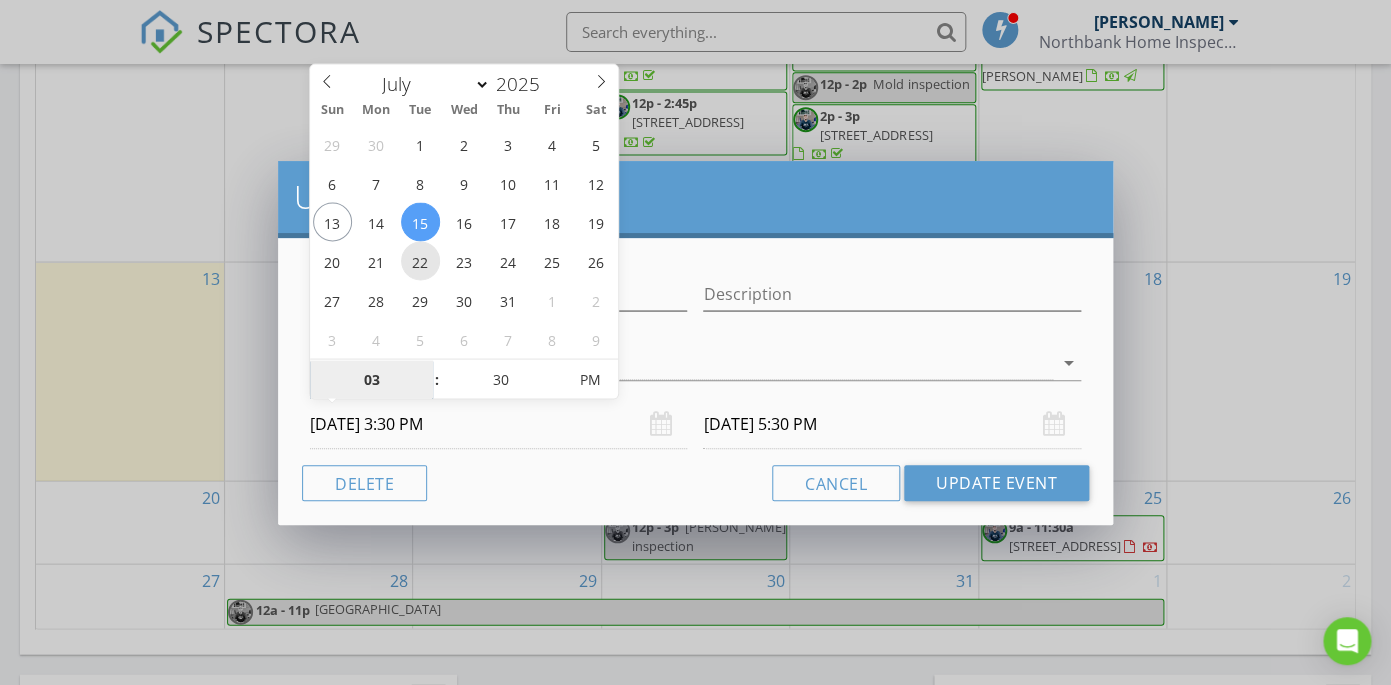 type on "[DATE] 3:30 PM" 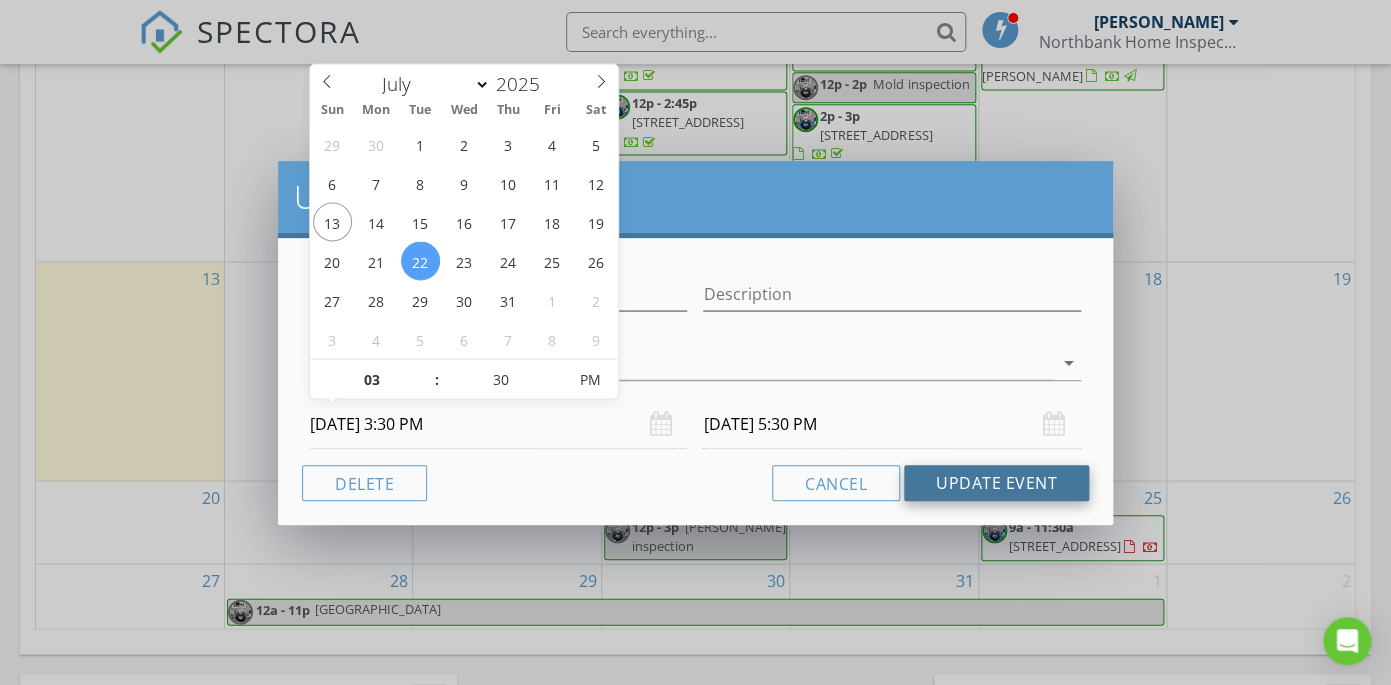 click on "Update Event" at bounding box center [996, 483] 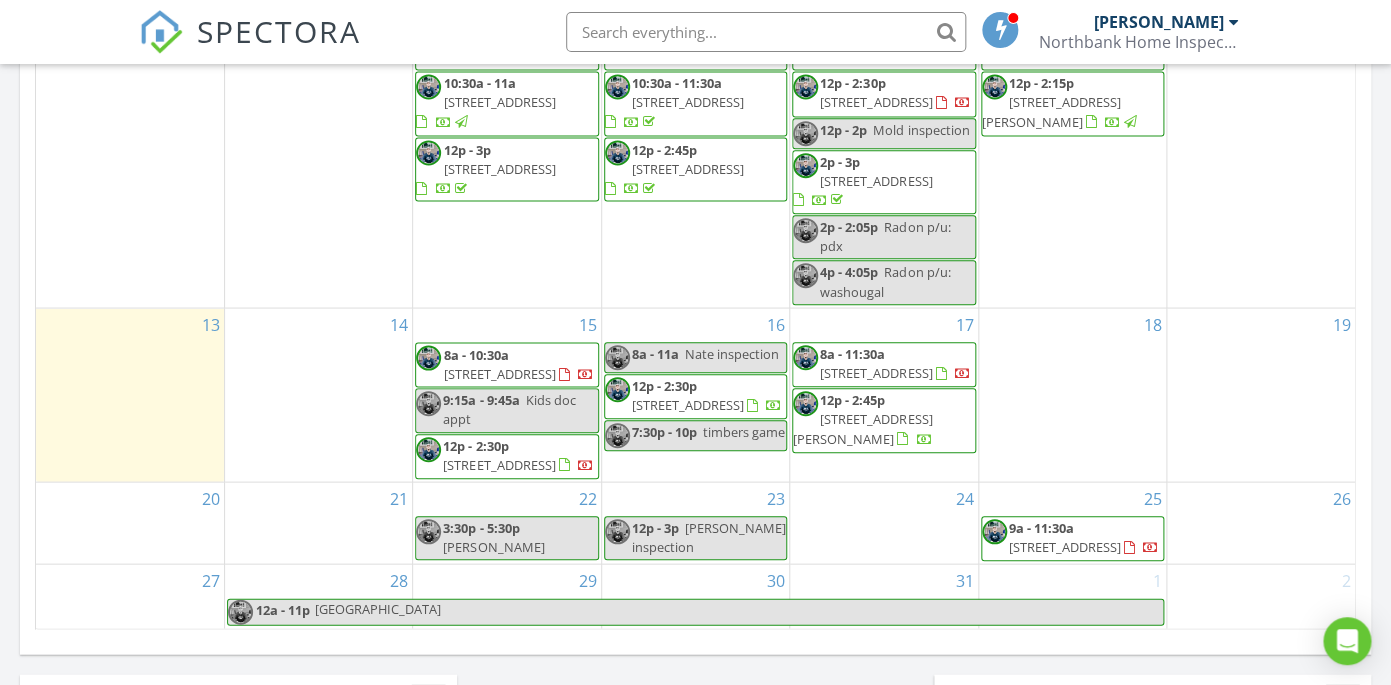 scroll, scrollTop: 171, scrollLeft: 0, axis: vertical 